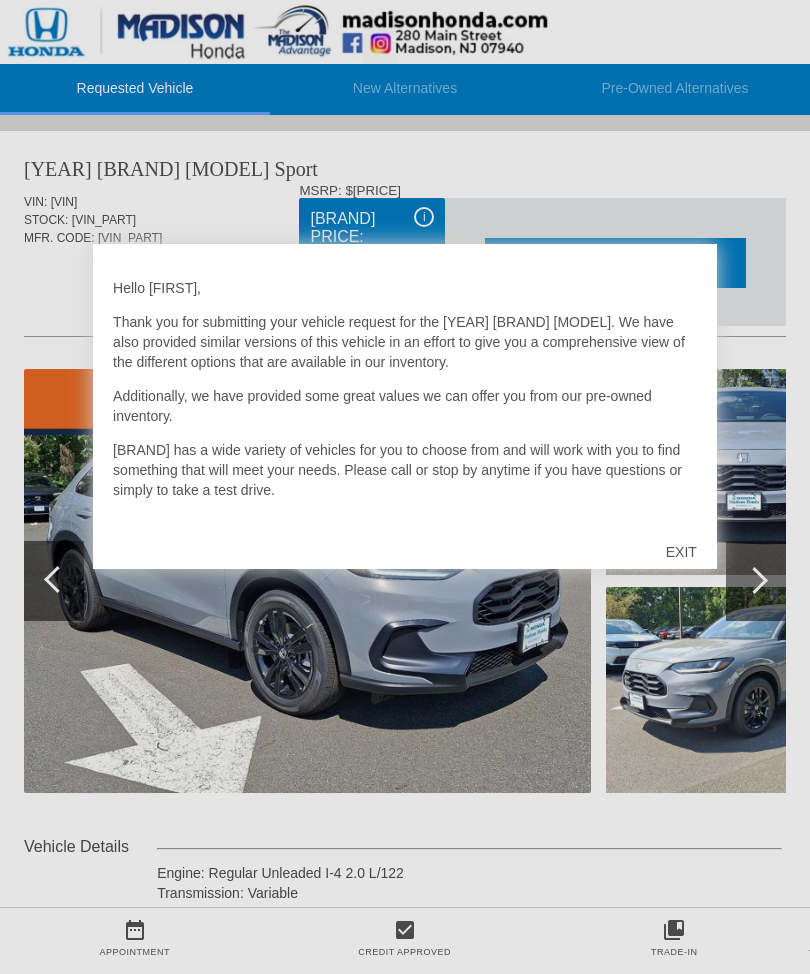 scroll, scrollTop: 0, scrollLeft: 0, axis: both 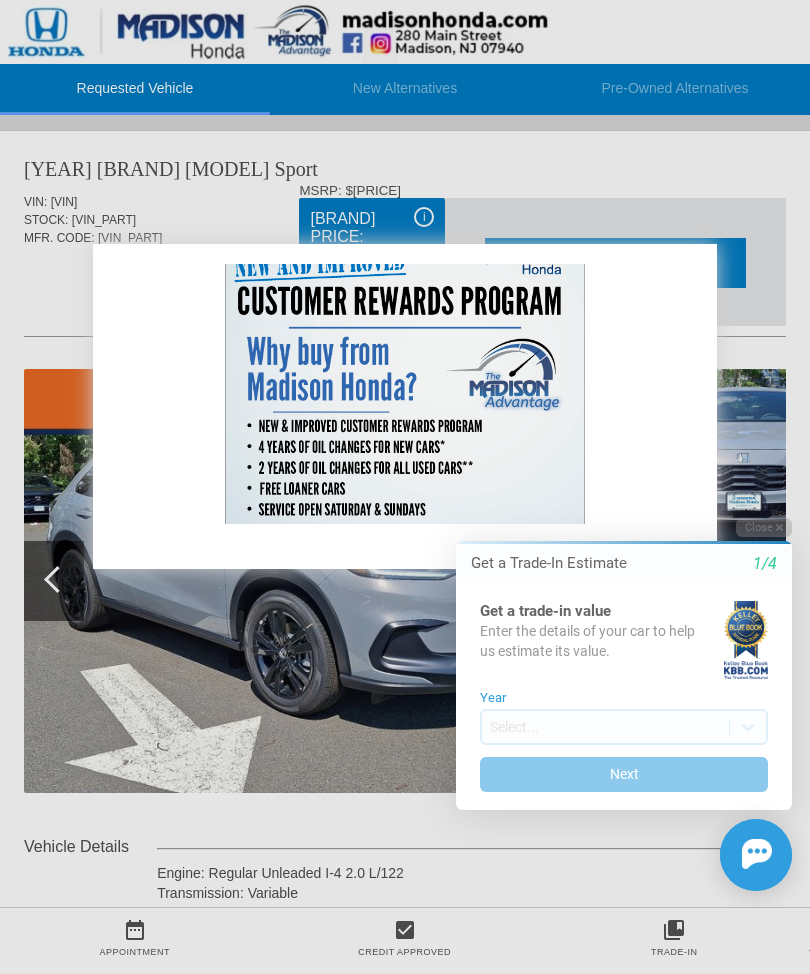 click 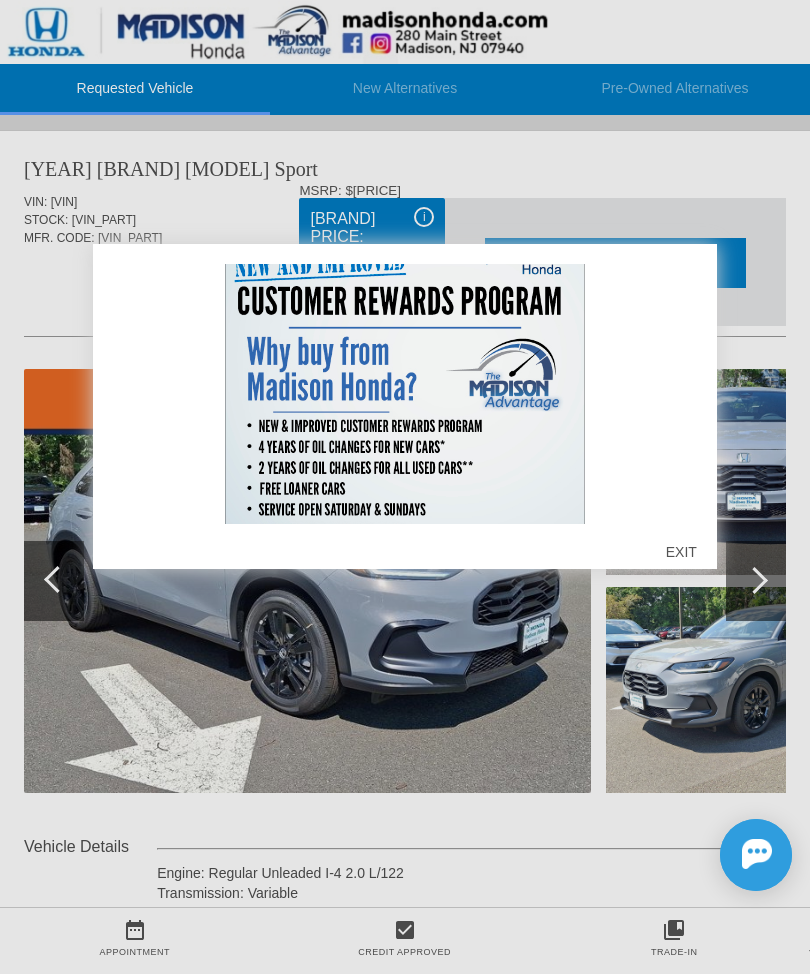 click on "EXIT" at bounding box center [681, 552] 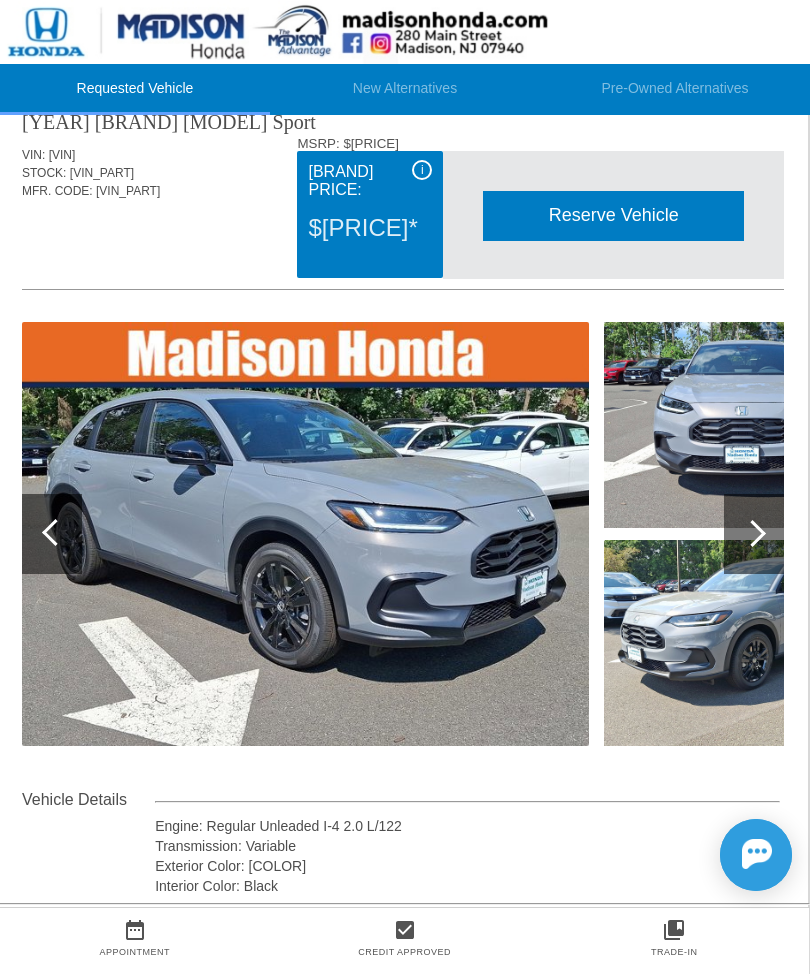 scroll, scrollTop: 55, scrollLeft: 2, axis: both 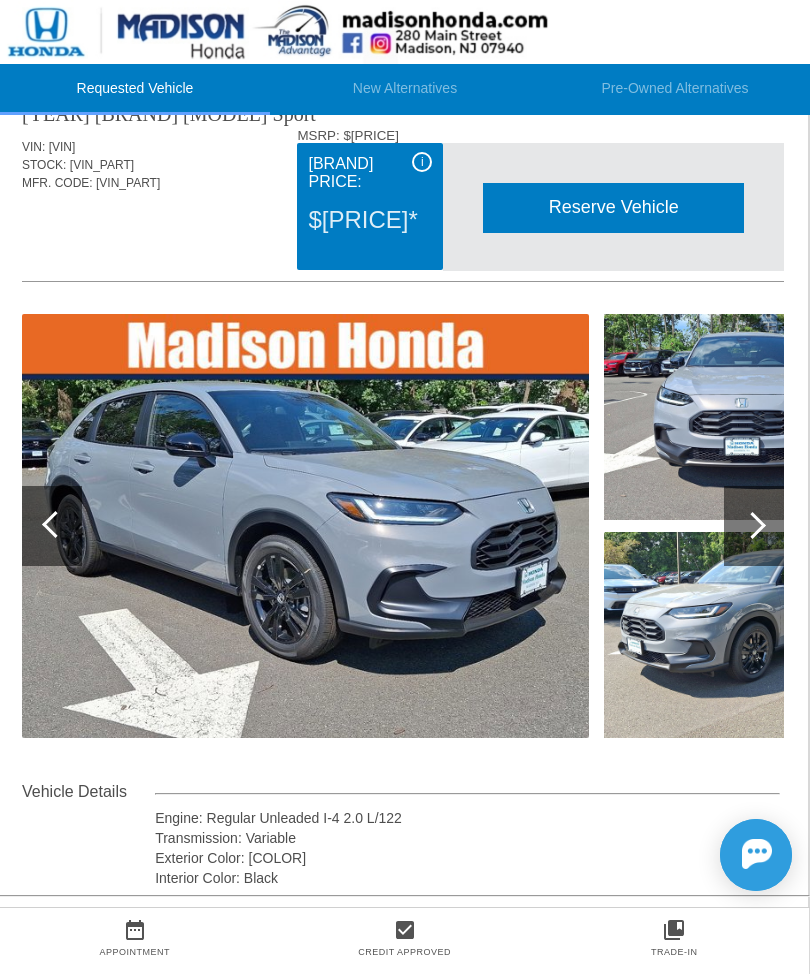 click at bounding box center [752, 525] 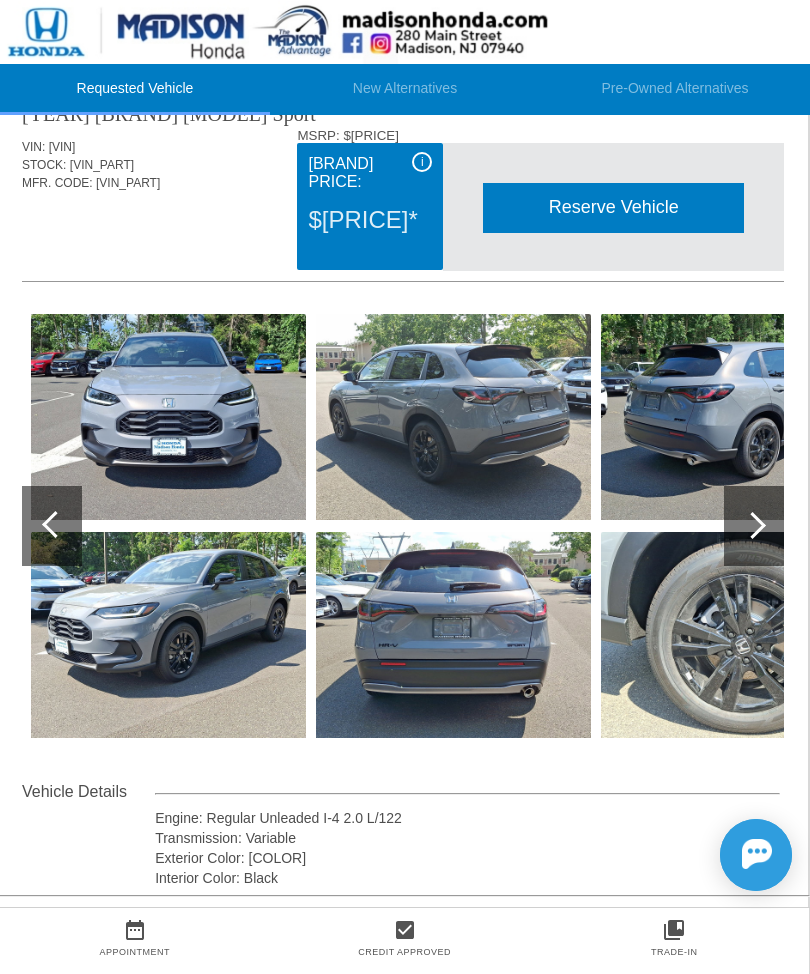 click at bounding box center [754, 526] 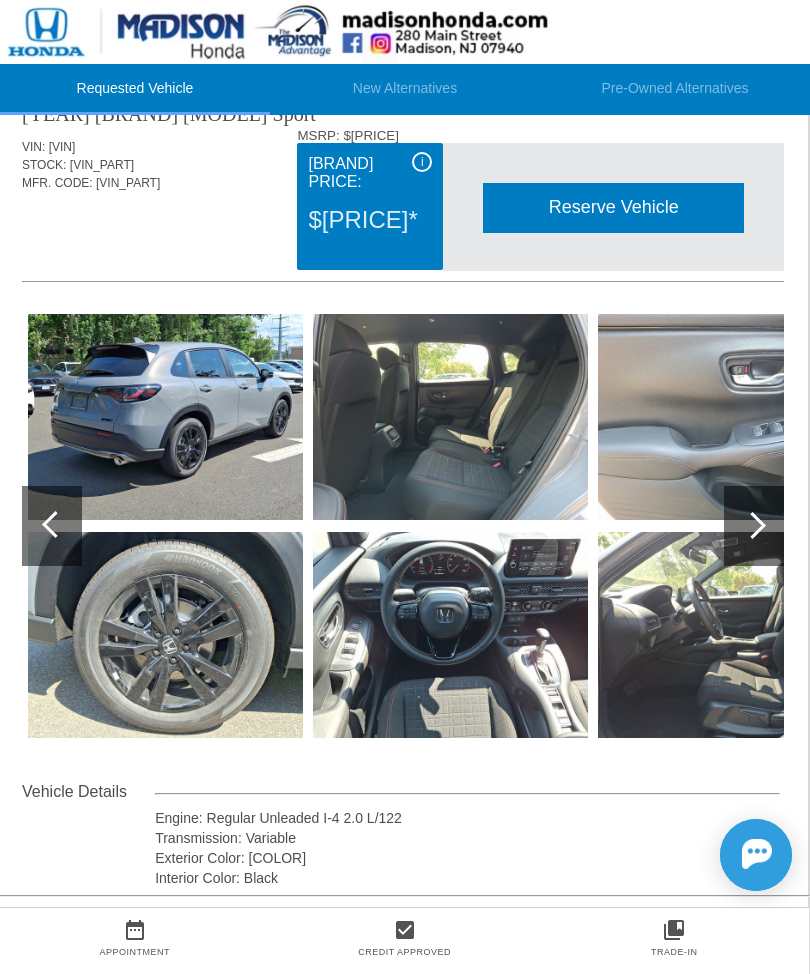 click at bounding box center [754, 526] 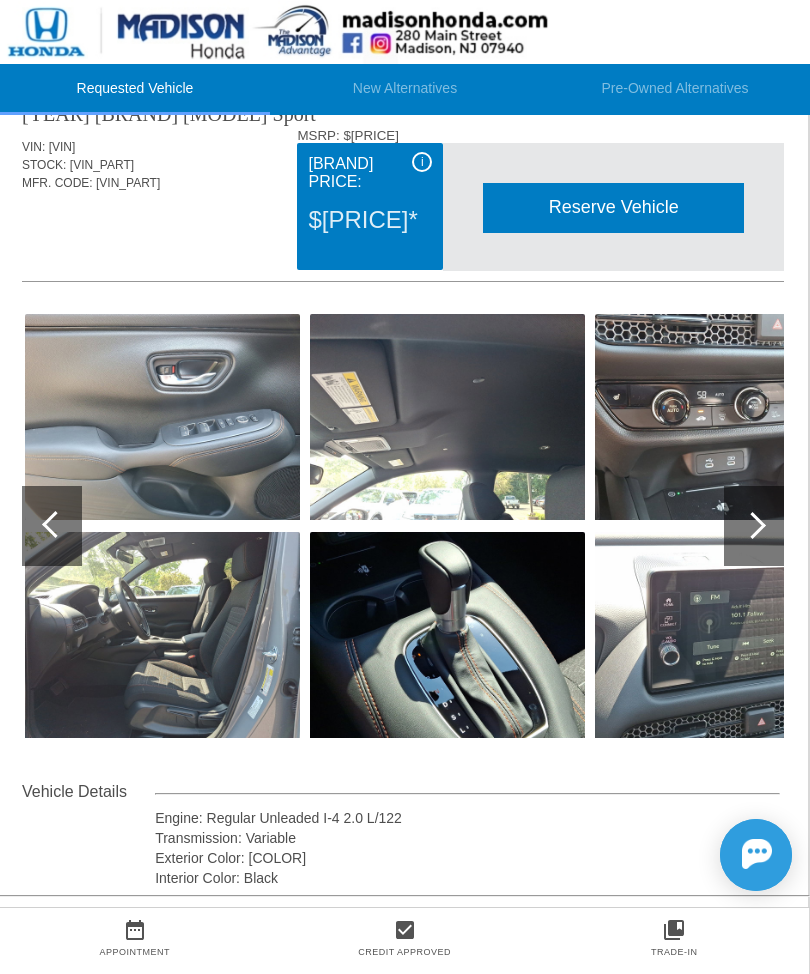 click at bounding box center [752, 525] 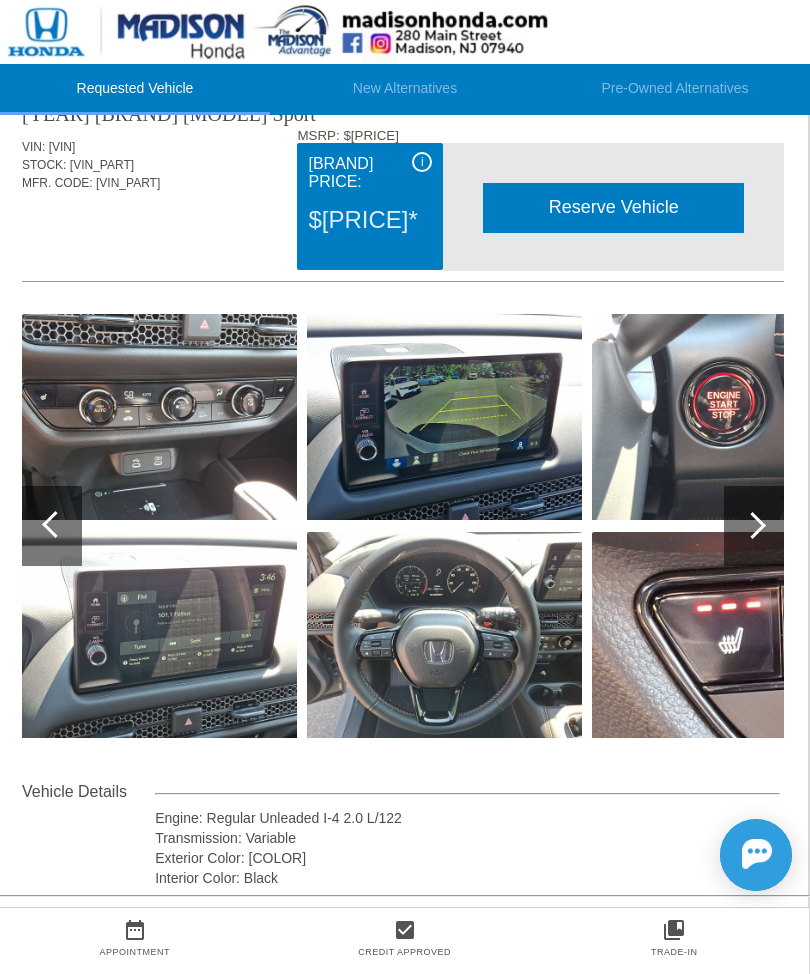 click at bounding box center [752, 525] 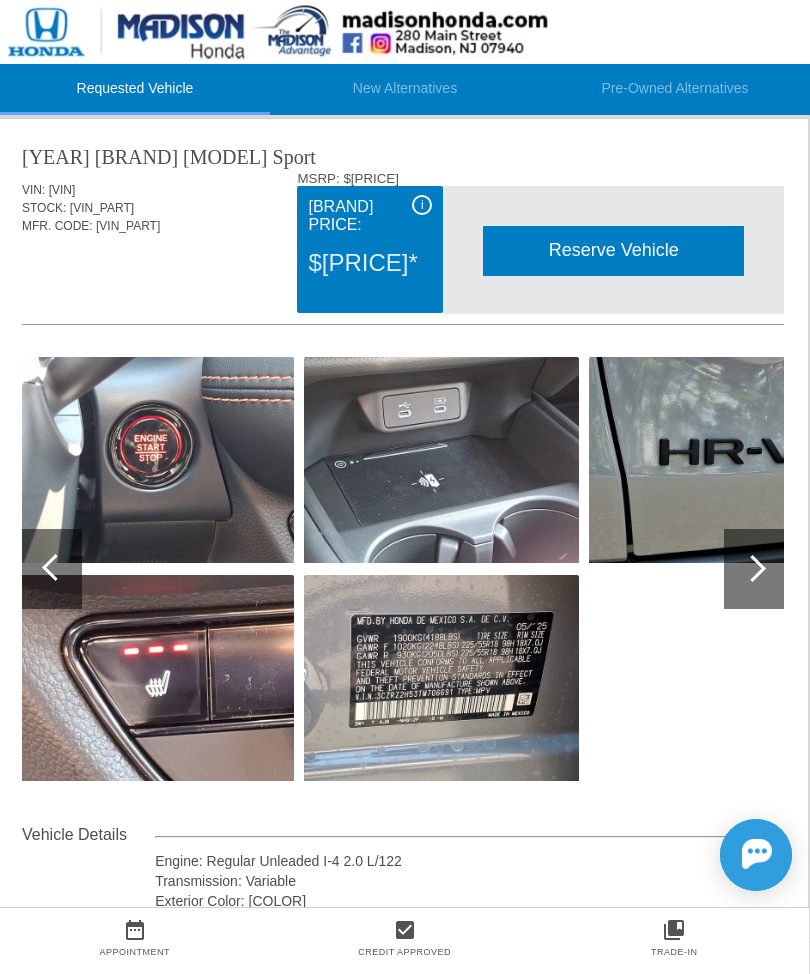 scroll, scrollTop: 0, scrollLeft: 2, axis: horizontal 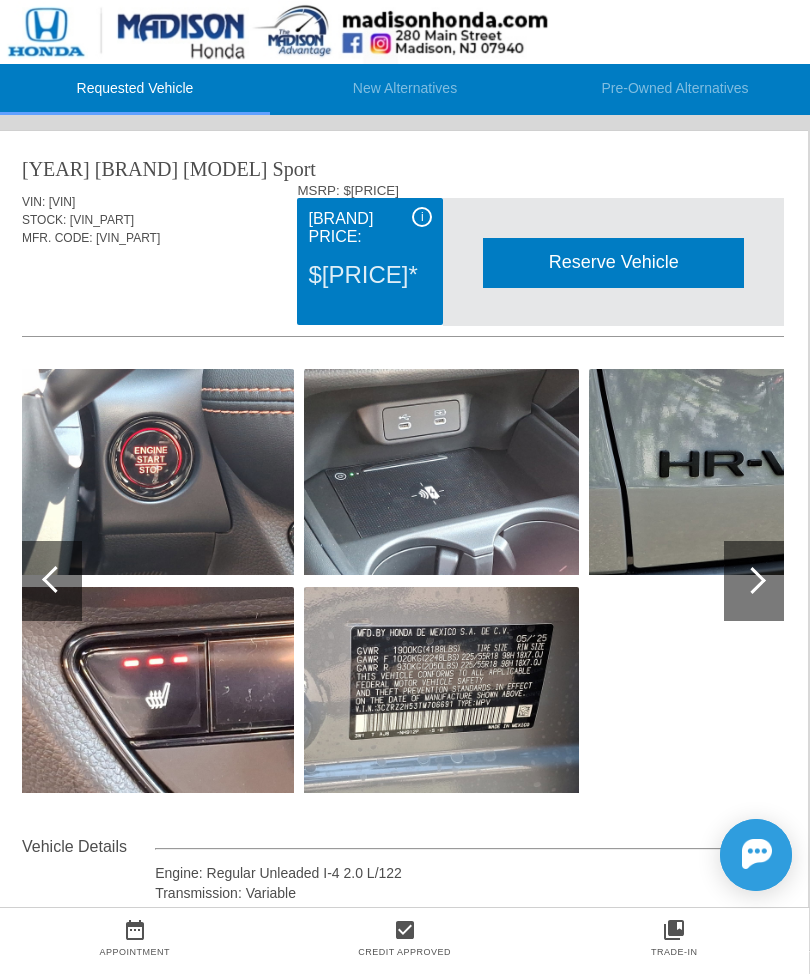 click on "New Alternatives" at bounding box center (405, 89) 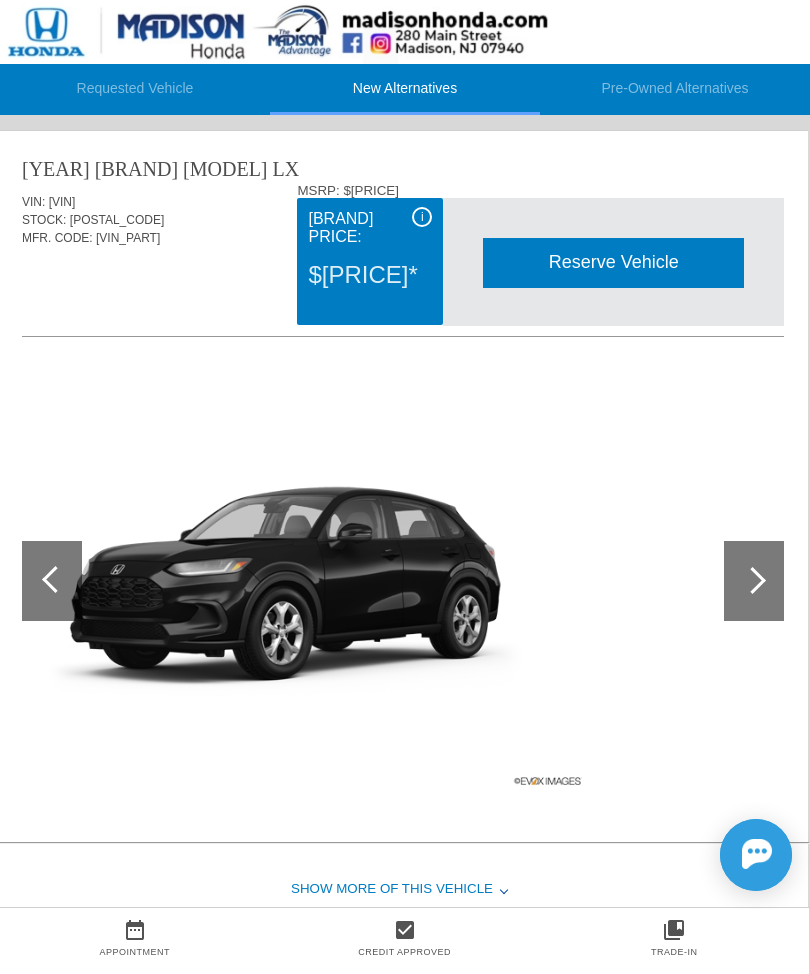 click at bounding box center [754, 581] 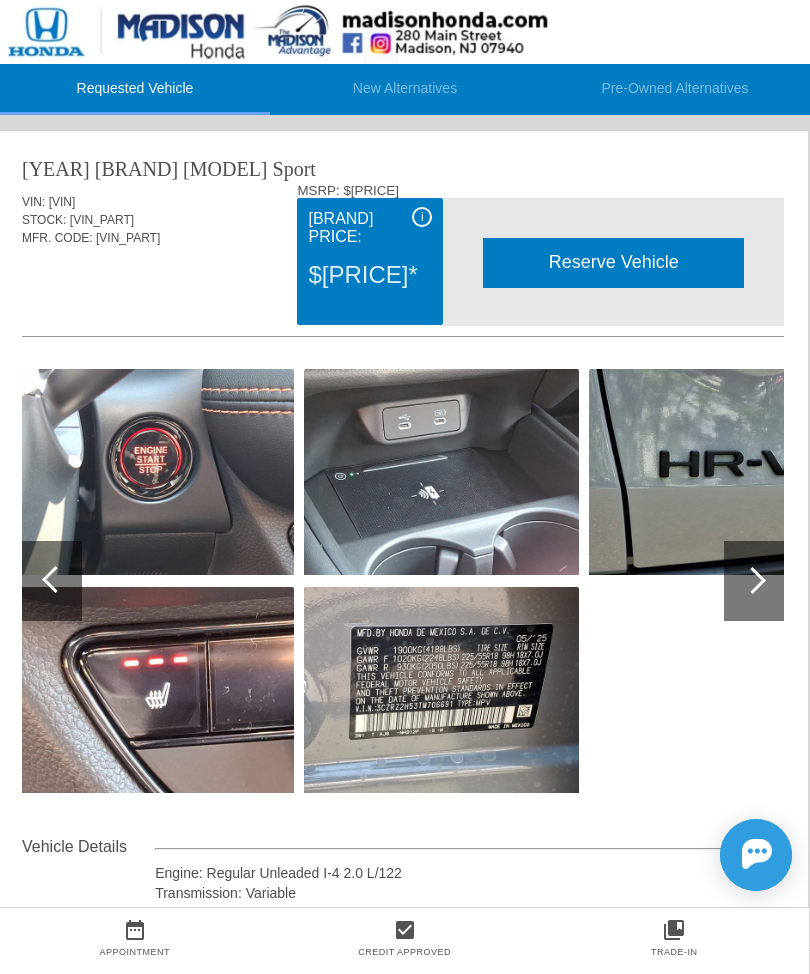 click at bounding box center (754, 581) 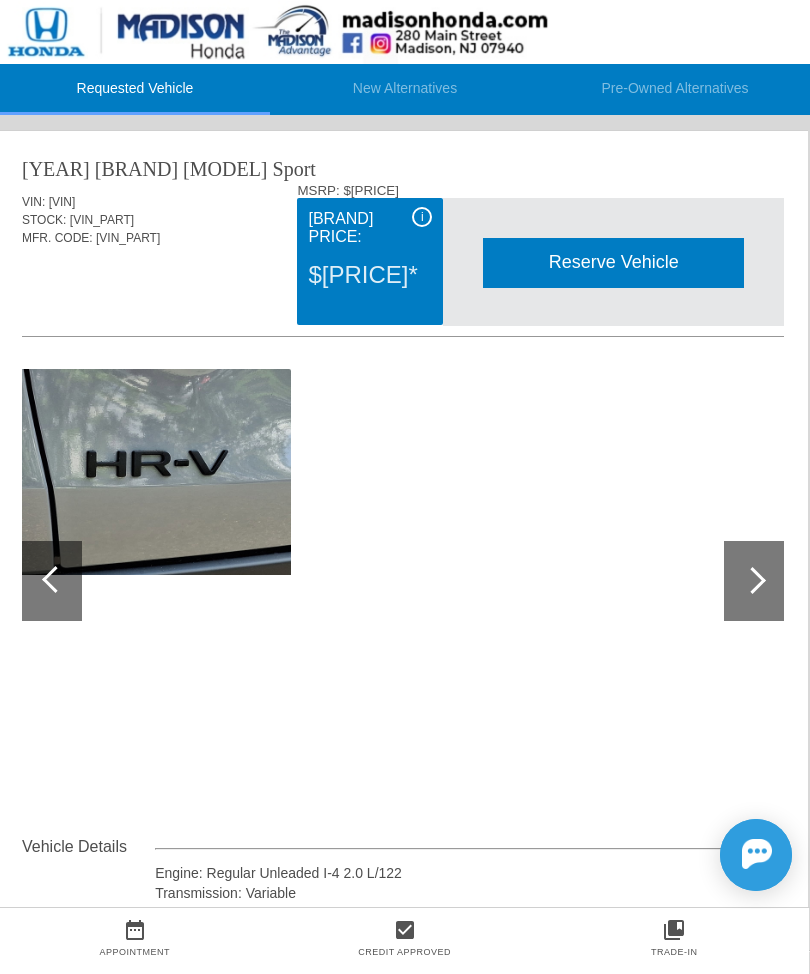 click at bounding box center (754, 581) 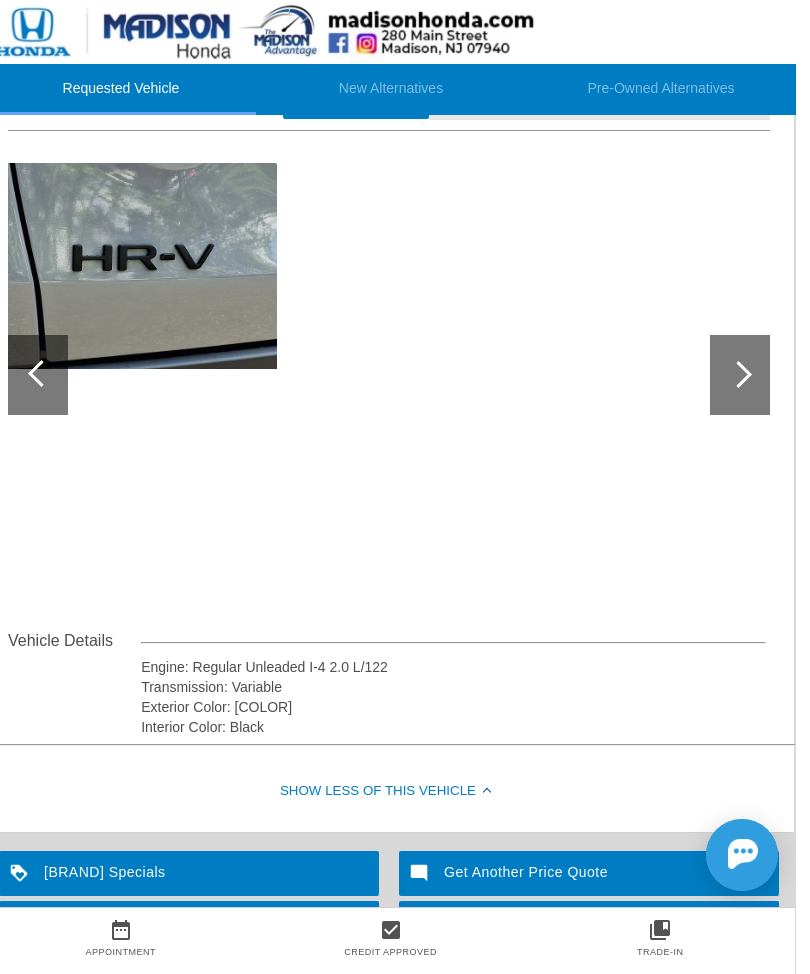 scroll, scrollTop: 0, scrollLeft: 2, axis: horizontal 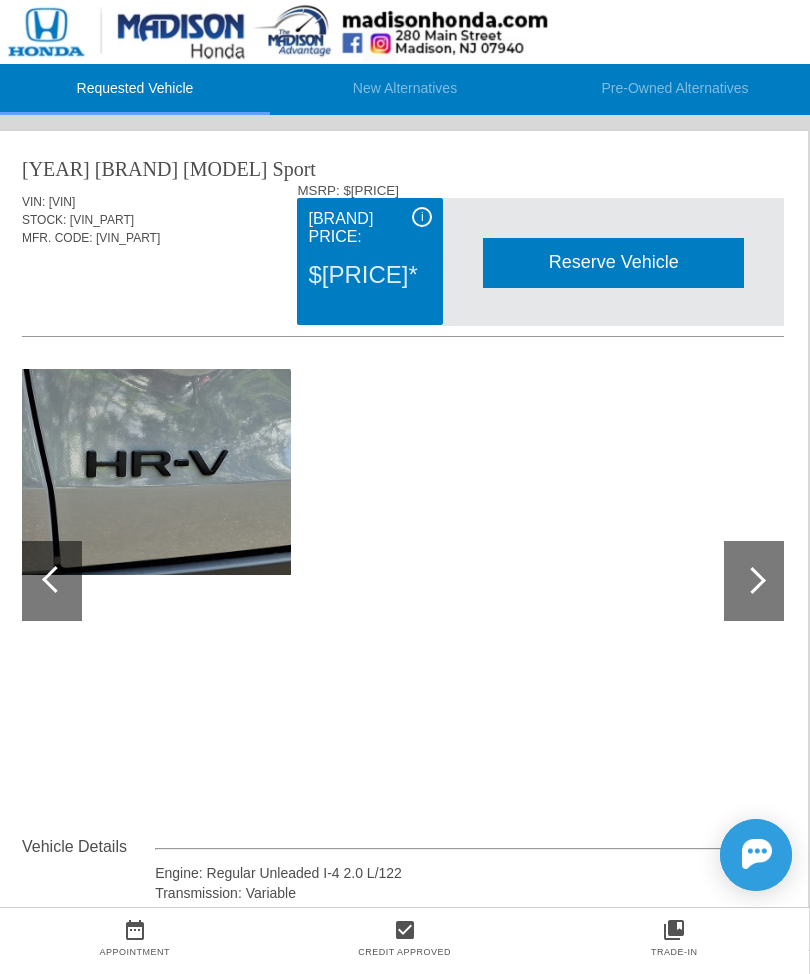 click at bounding box center [52, 581] 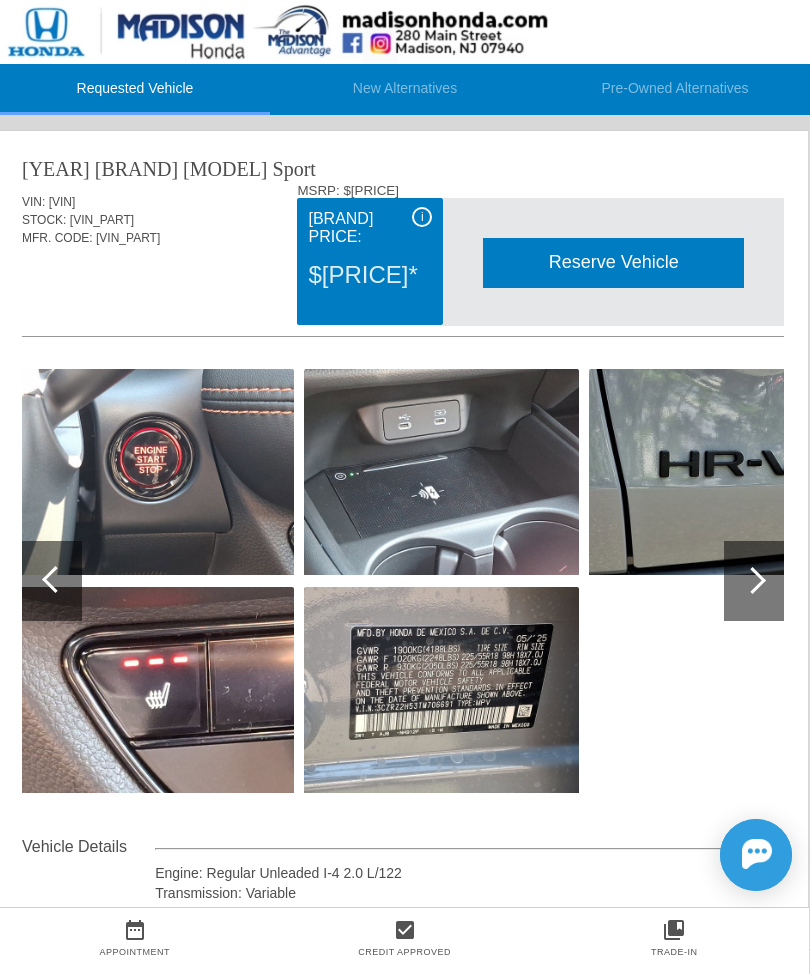 click at bounding box center (55, 579) 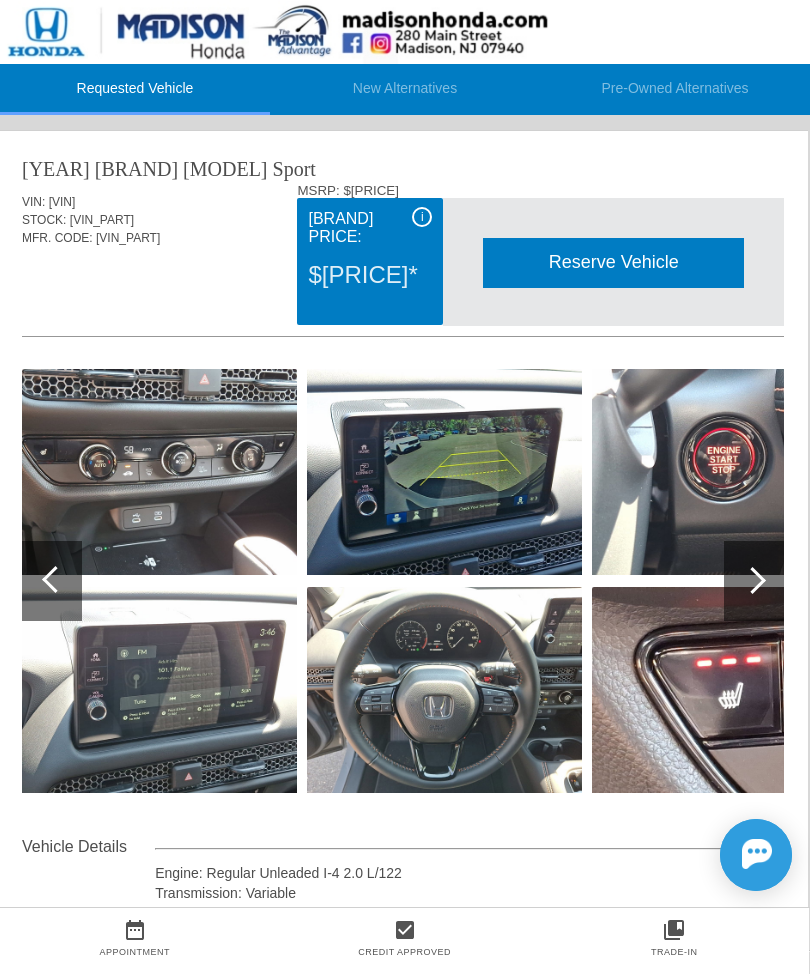 click at bounding box center [52, 581] 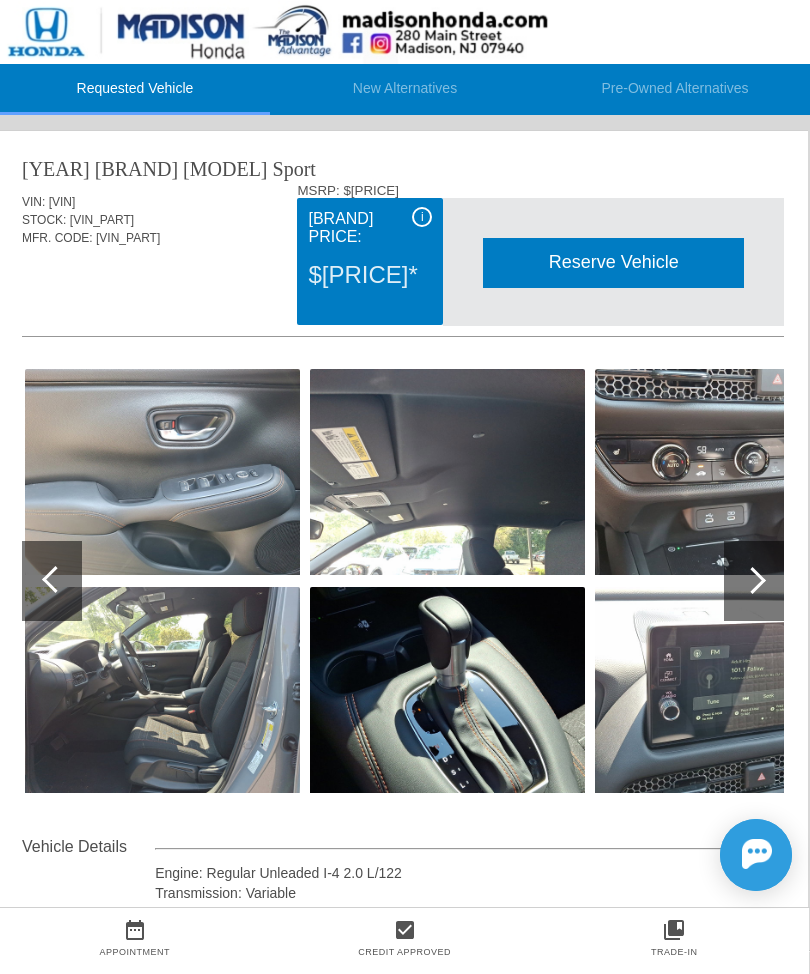 click at bounding box center [52, 581] 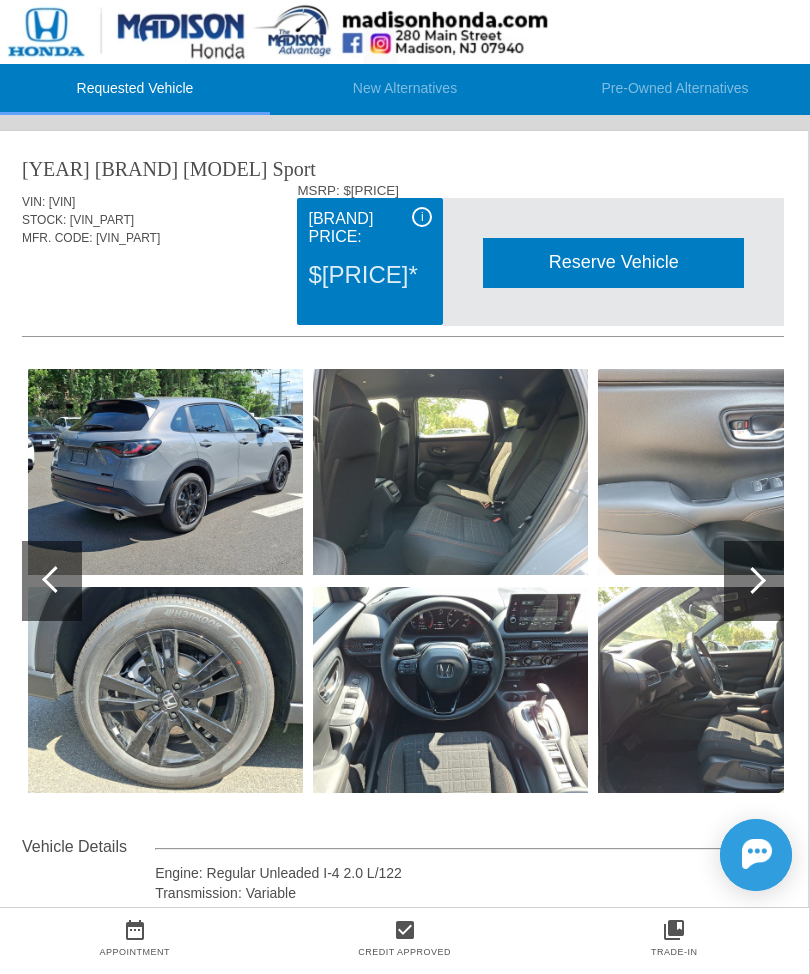 click at bounding box center [55, 579] 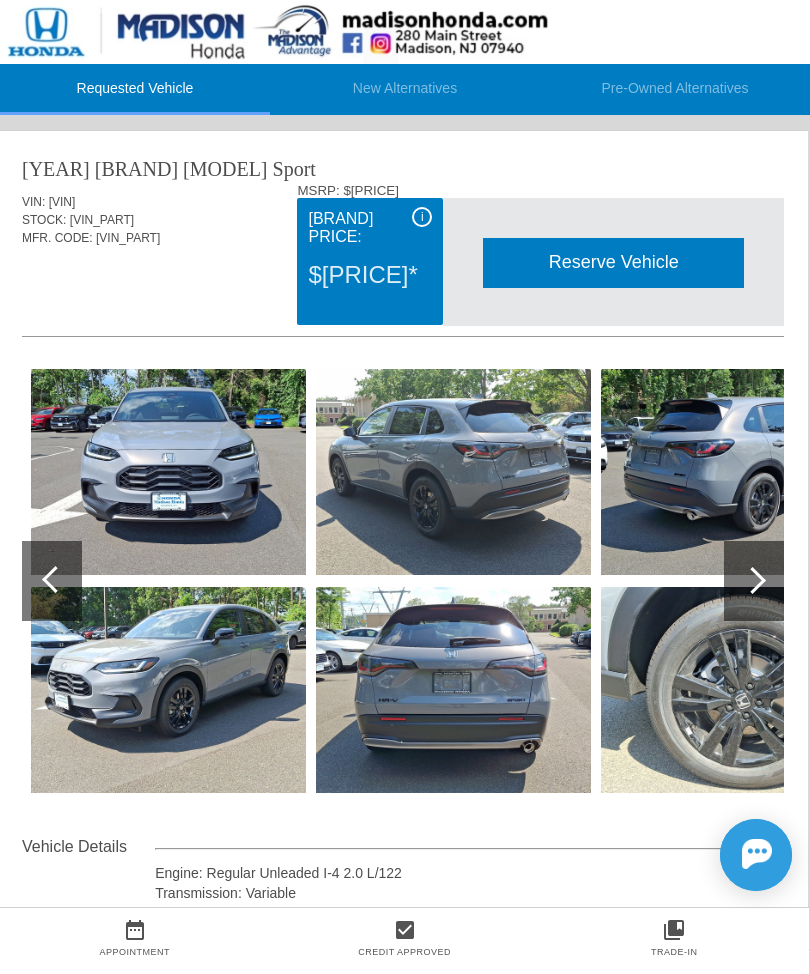 click at bounding box center (55, 579) 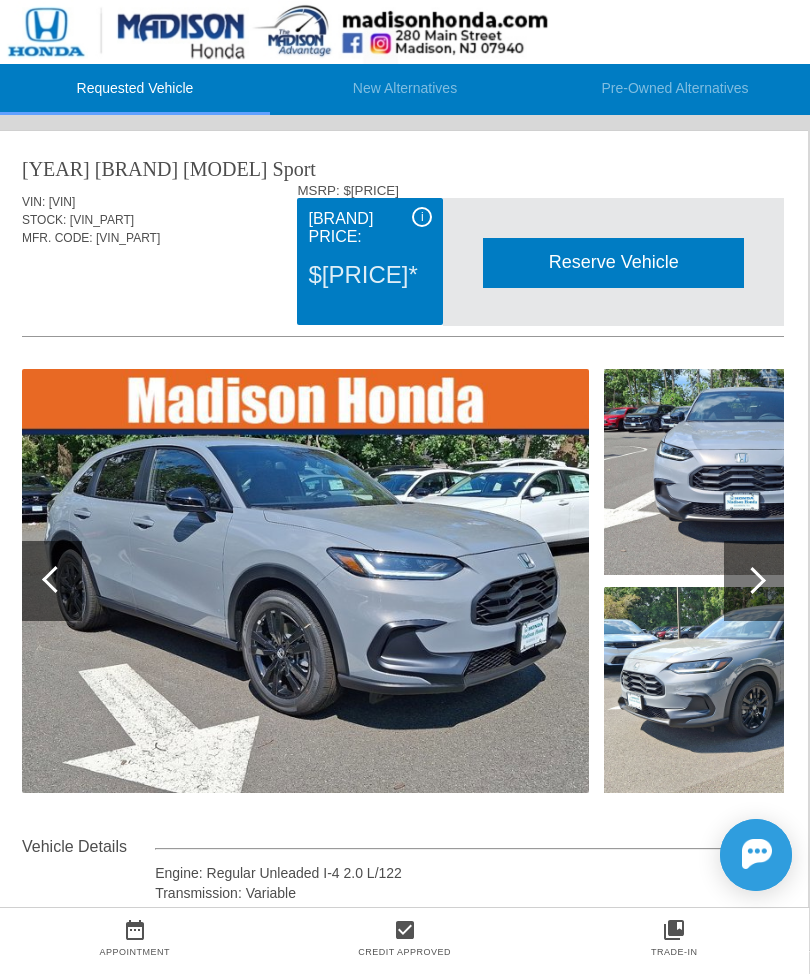 click at bounding box center (55, 579) 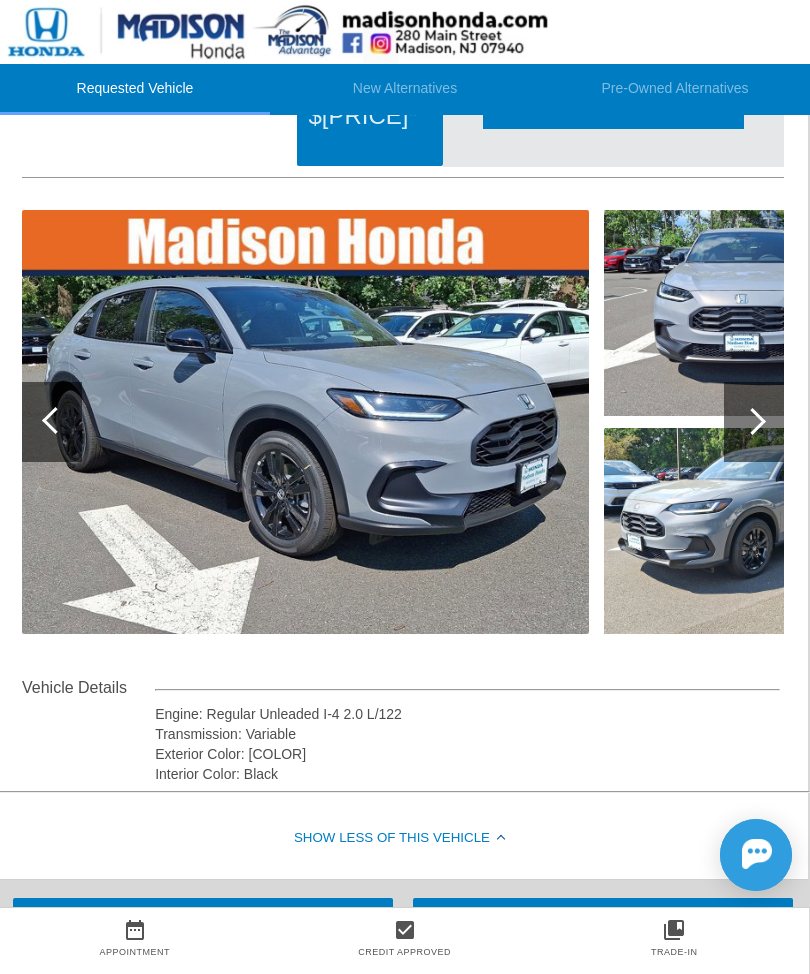 scroll, scrollTop: 158, scrollLeft: 2, axis: both 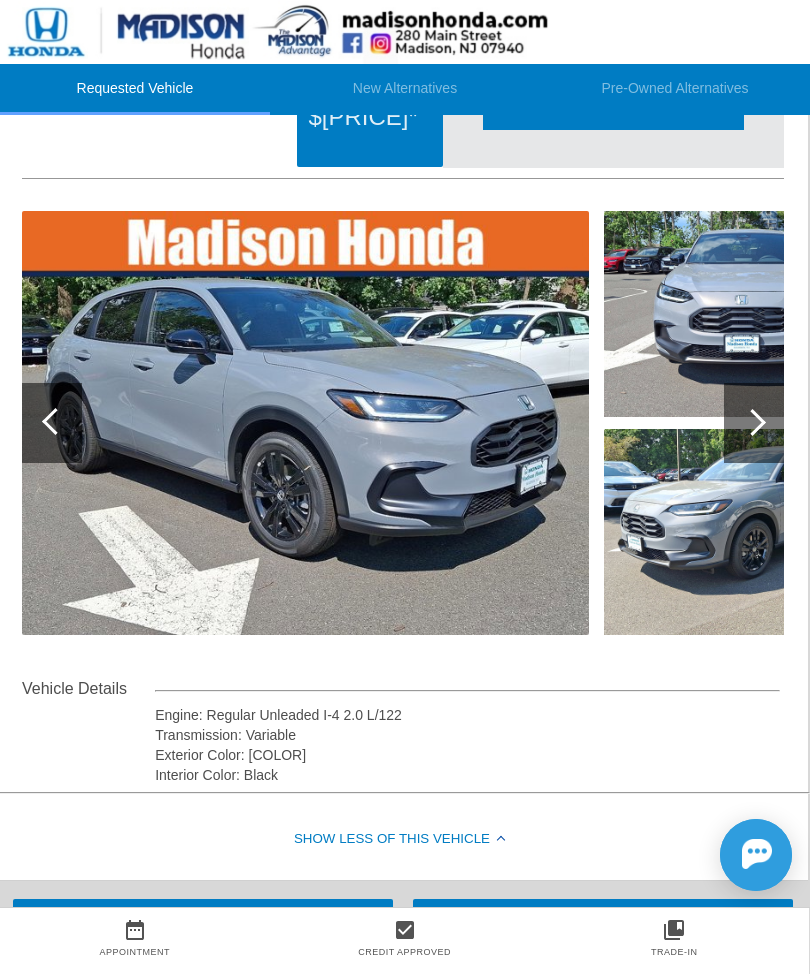 click at bounding box center (741, 532) 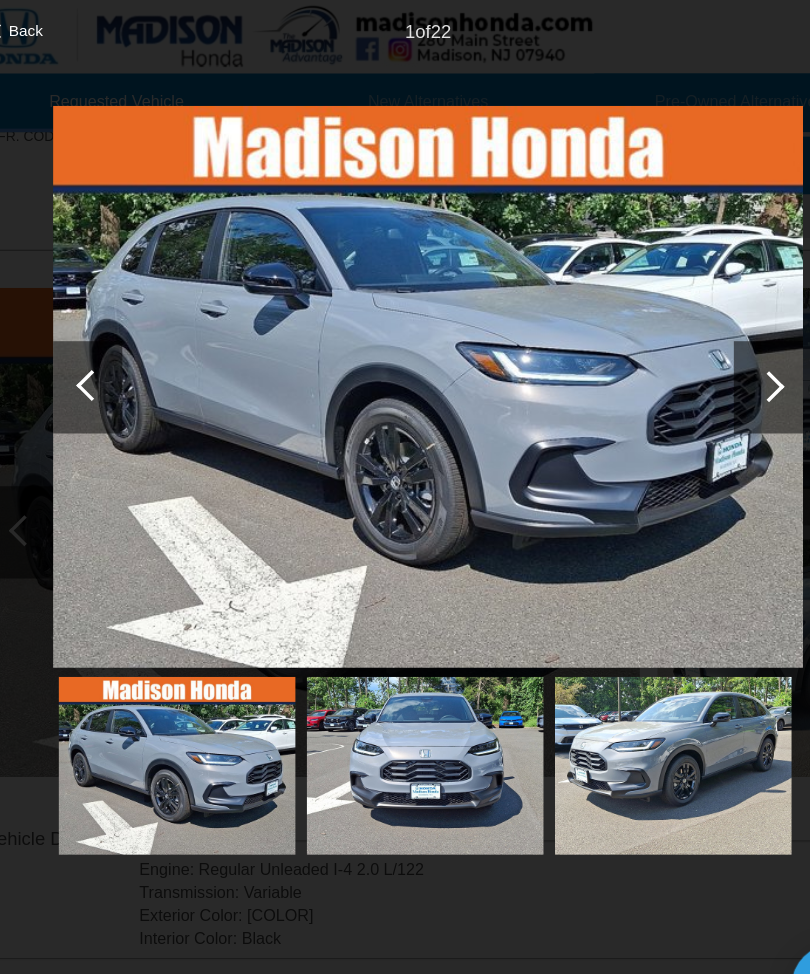 scroll, scrollTop: 57, scrollLeft: 0, axis: vertical 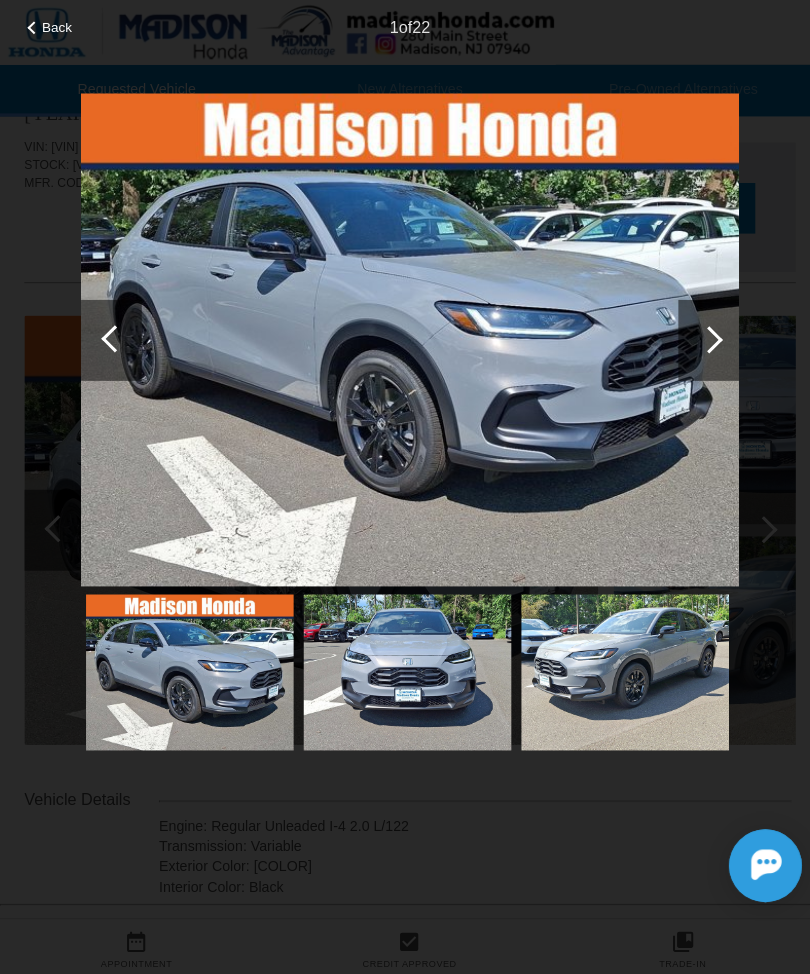 click at bounding box center [700, 336] 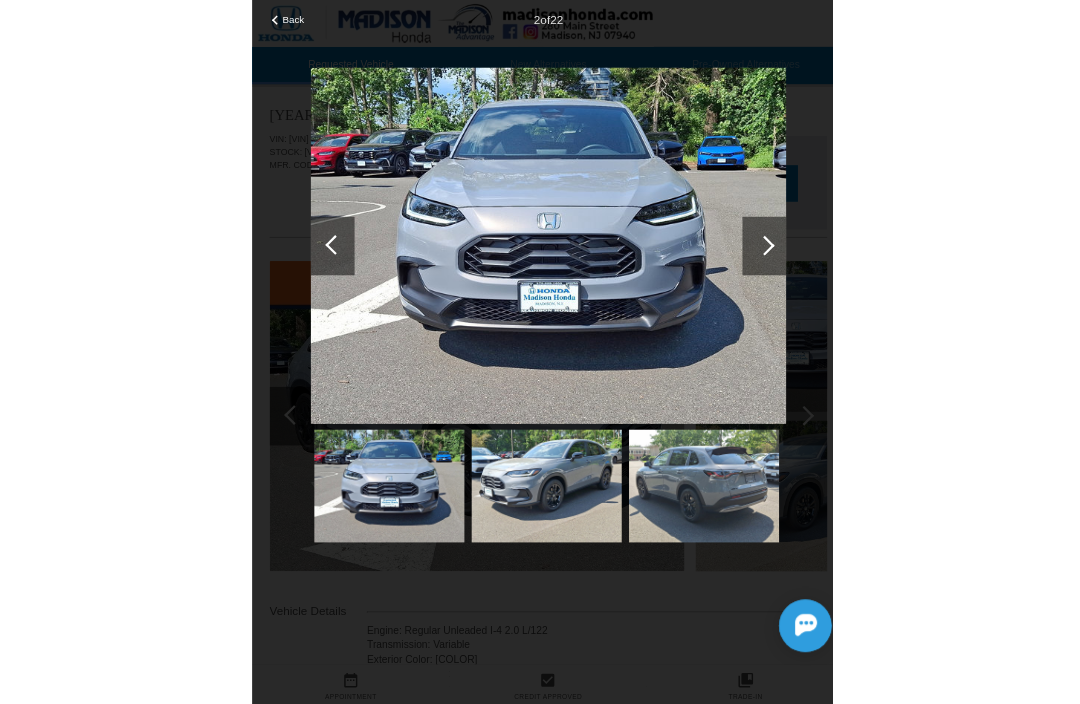scroll, scrollTop: 0, scrollLeft: 0, axis: both 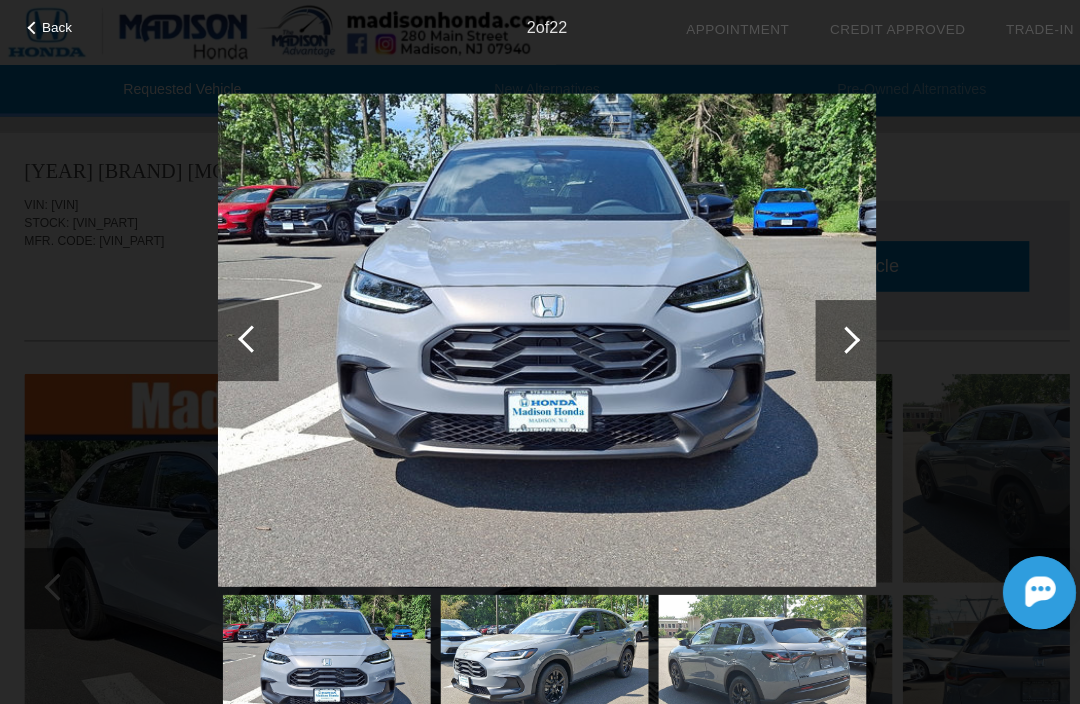click at bounding box center (835, 336) 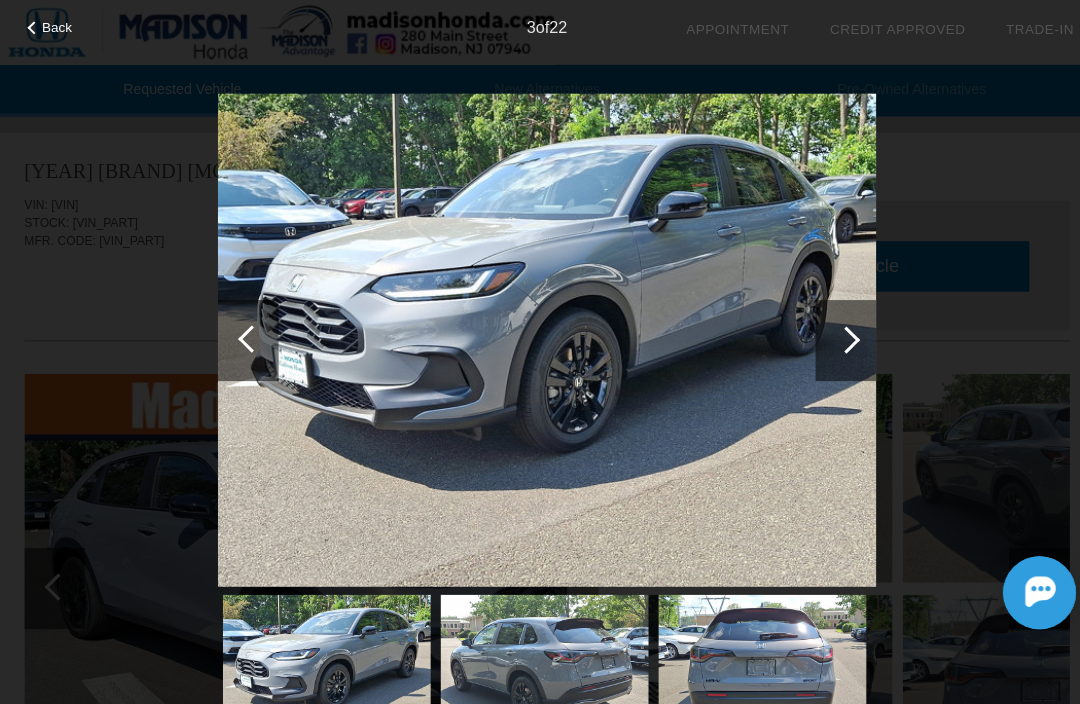 click at bounding box center (835, 335) 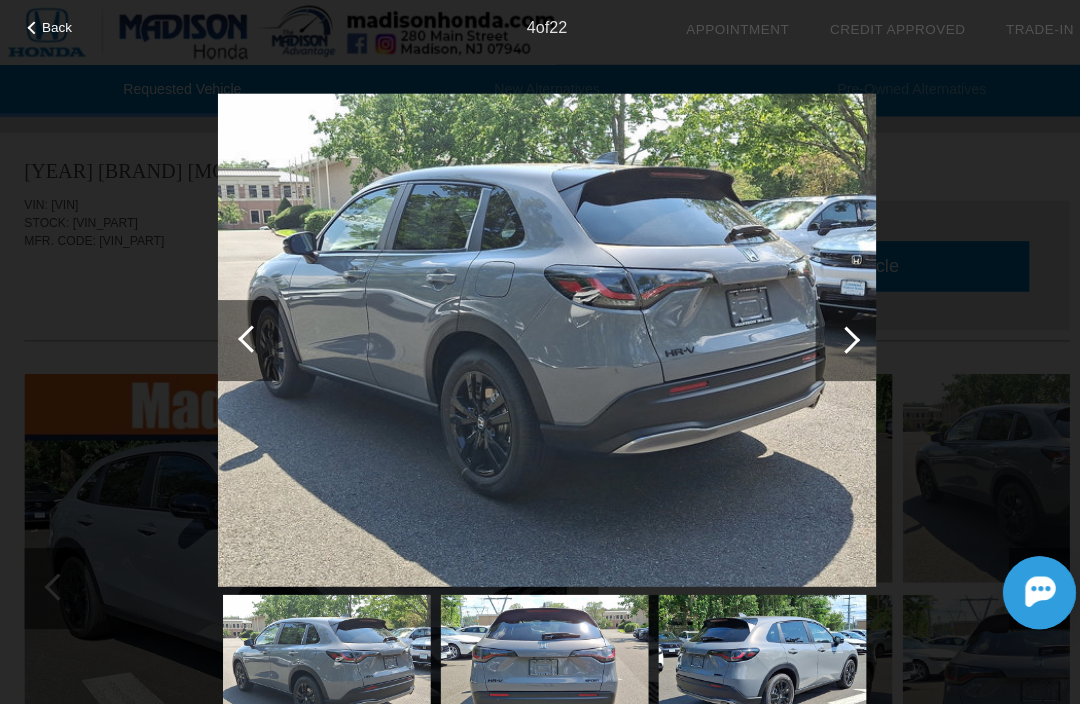 click at bounding box center (835, 335) 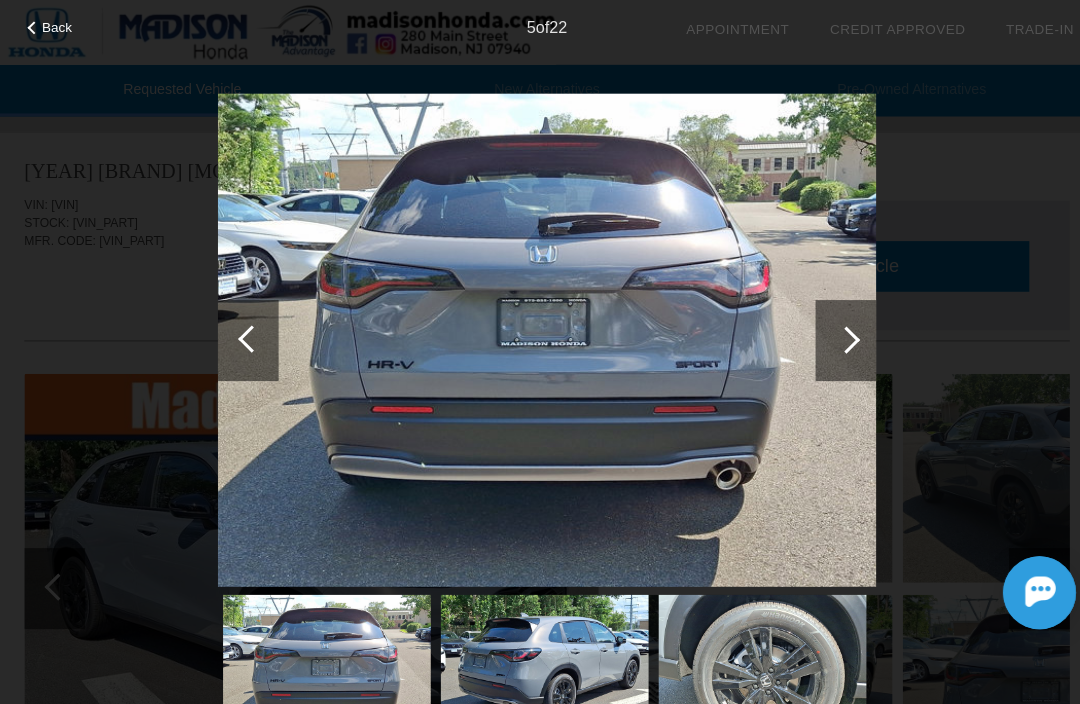 click at bounding box center (835, 335) 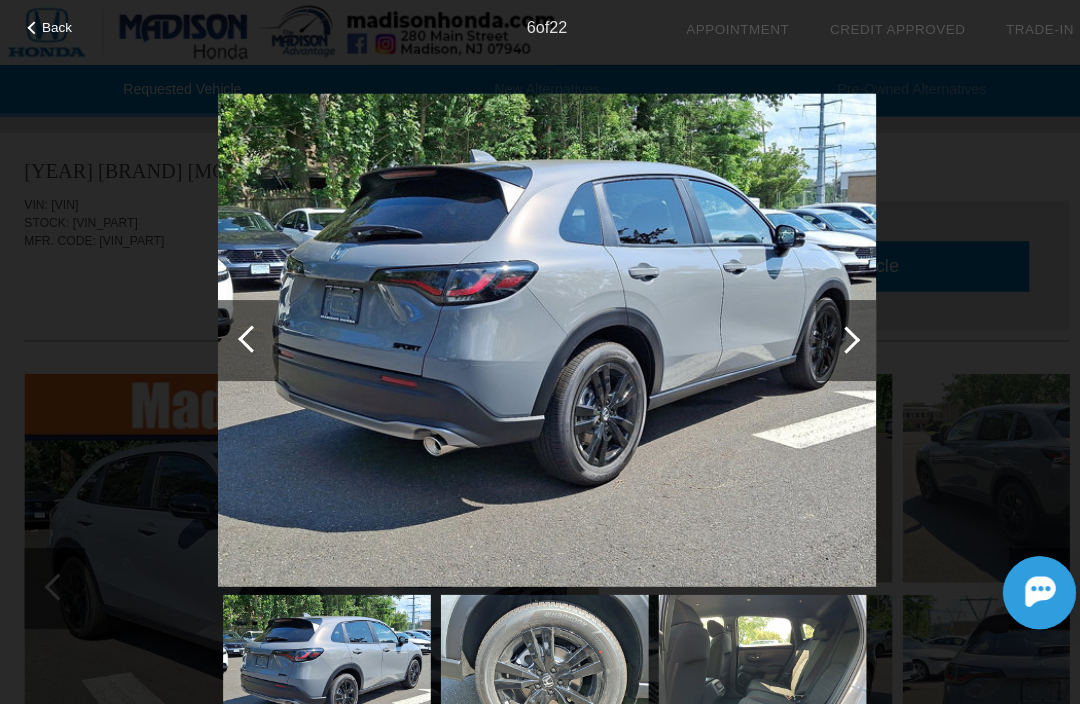 click at bounding box center [835, 336] 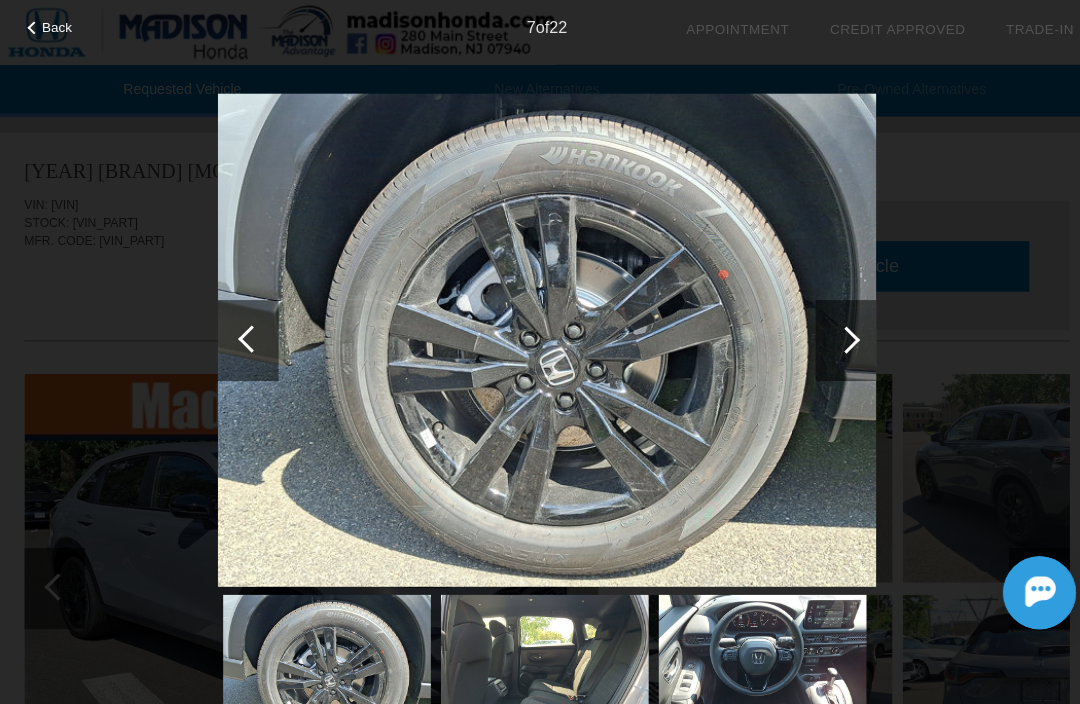click at bounding box center (835, 335) 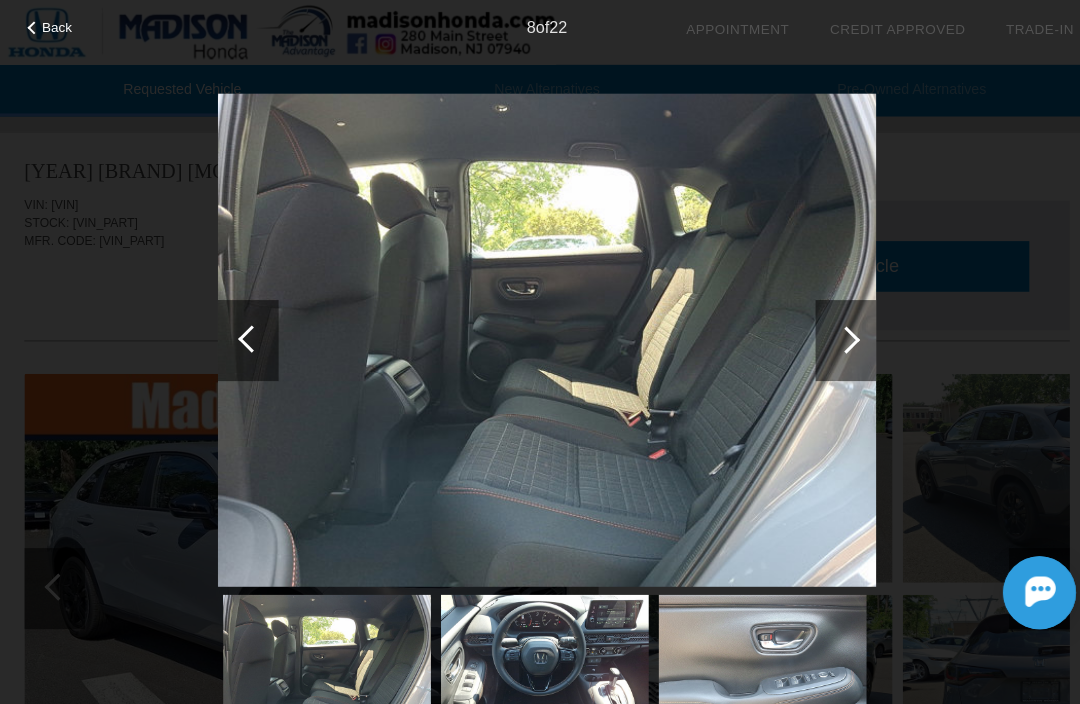 click at bounding box center [835, 335] 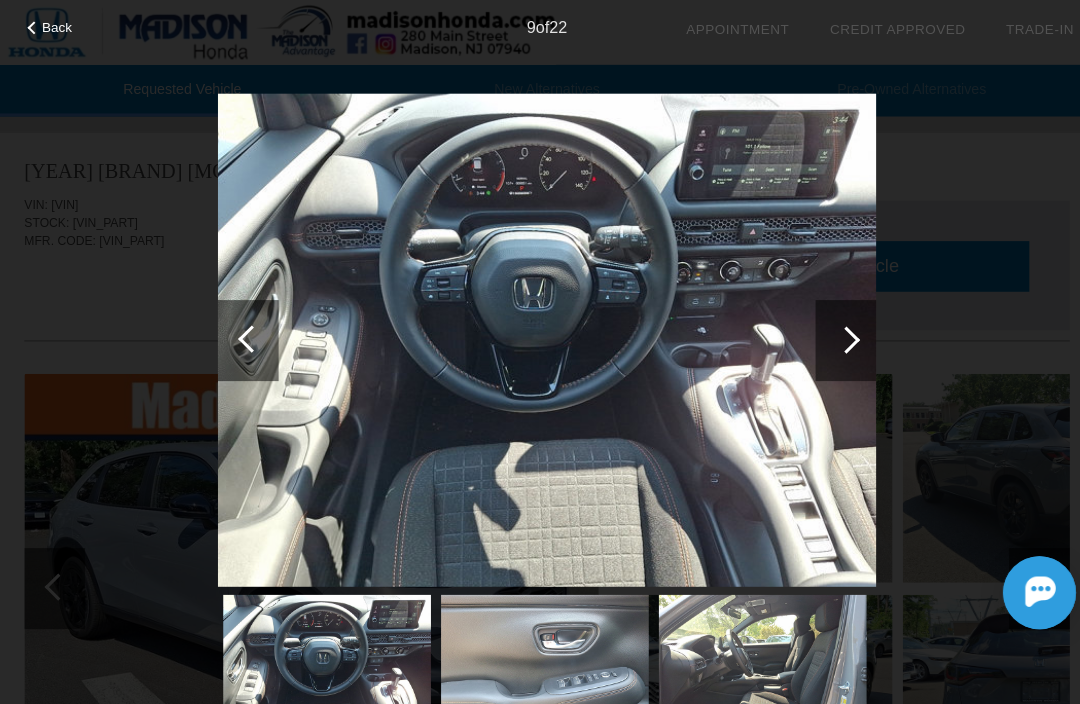 click at bounding box center (835, 335) 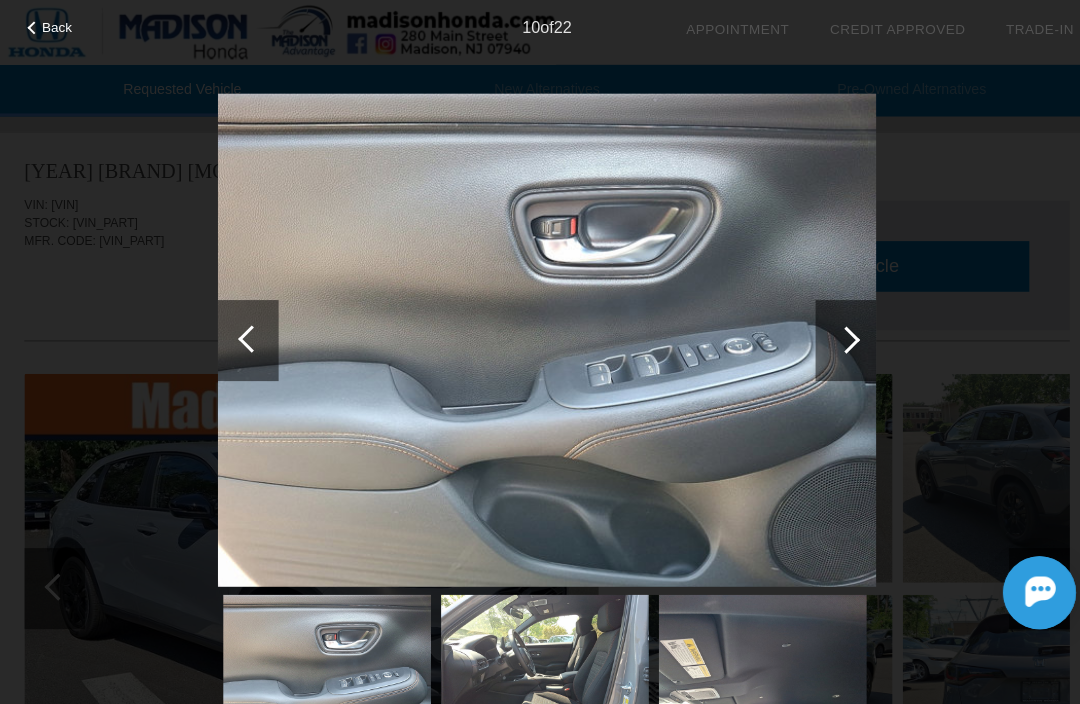 click at bounding box center (835, 335) 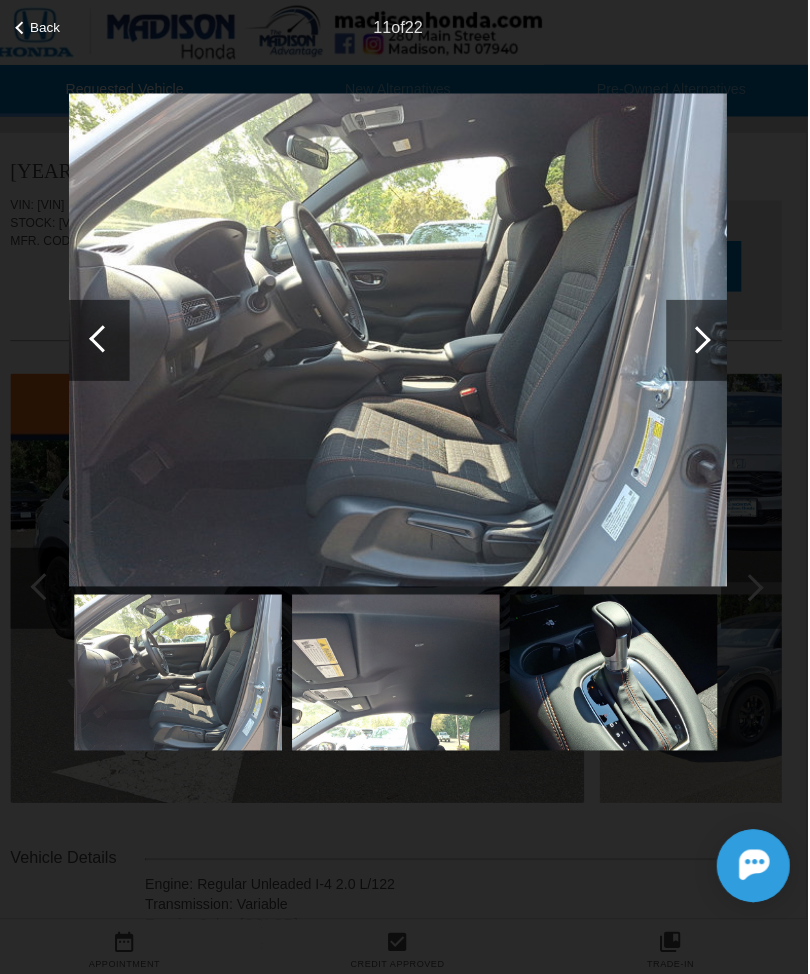 scroll, scrollTop: 0, scrollLeft: 0, axis: both 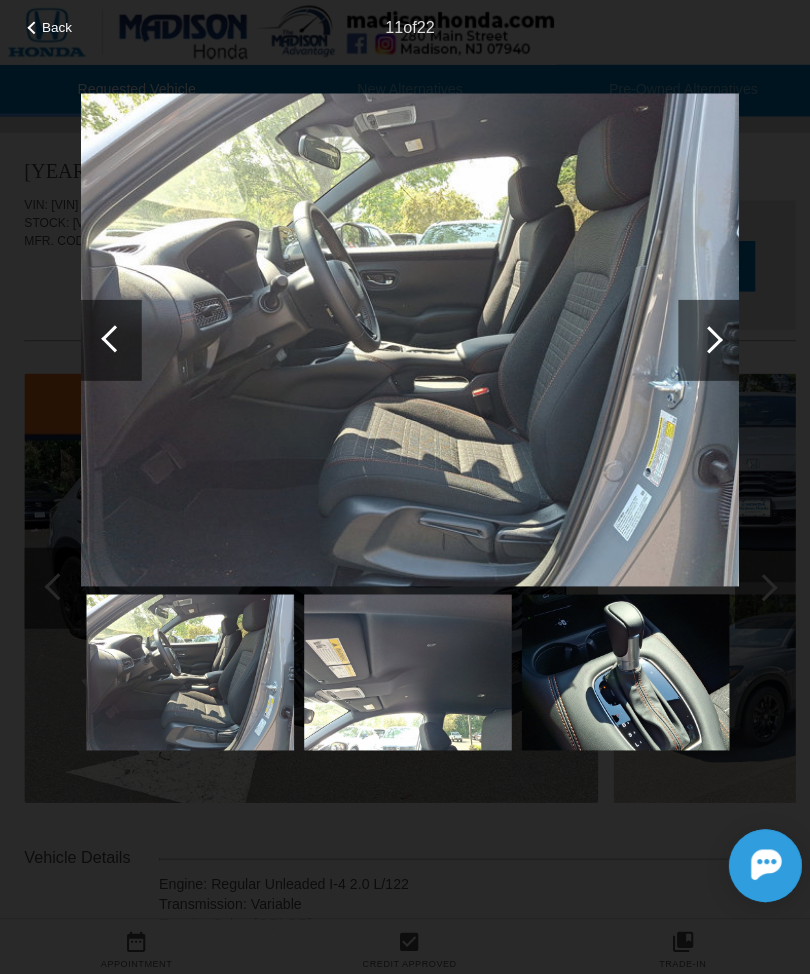 click at bounding box center [113, 334] 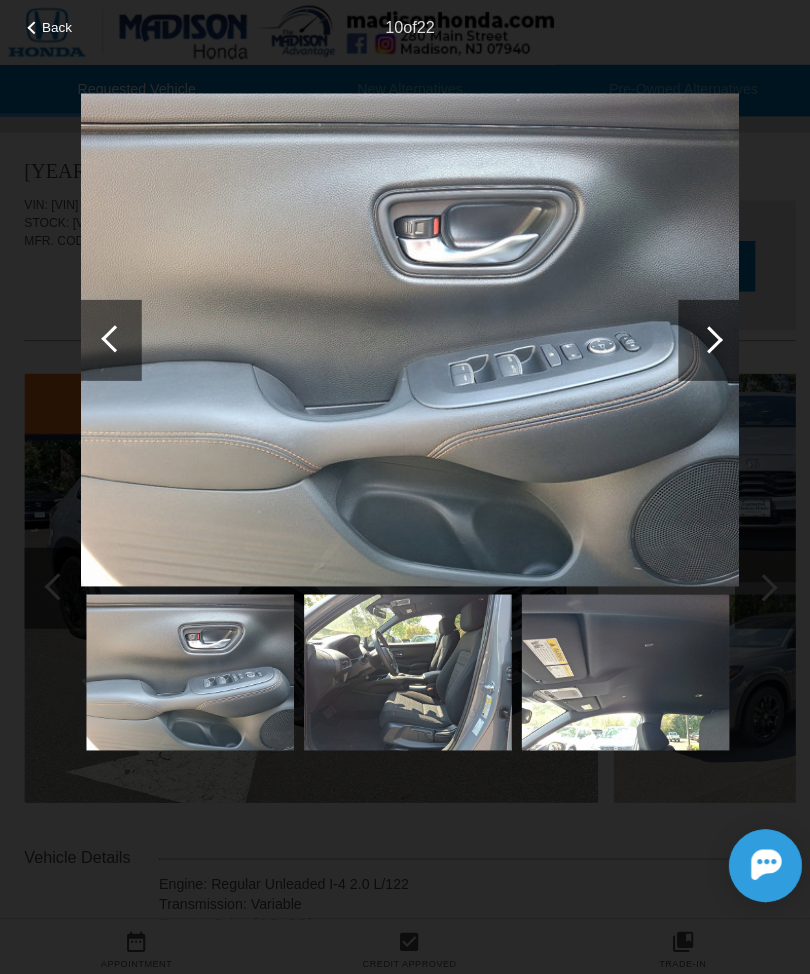 click at bounding box center (113, 334) 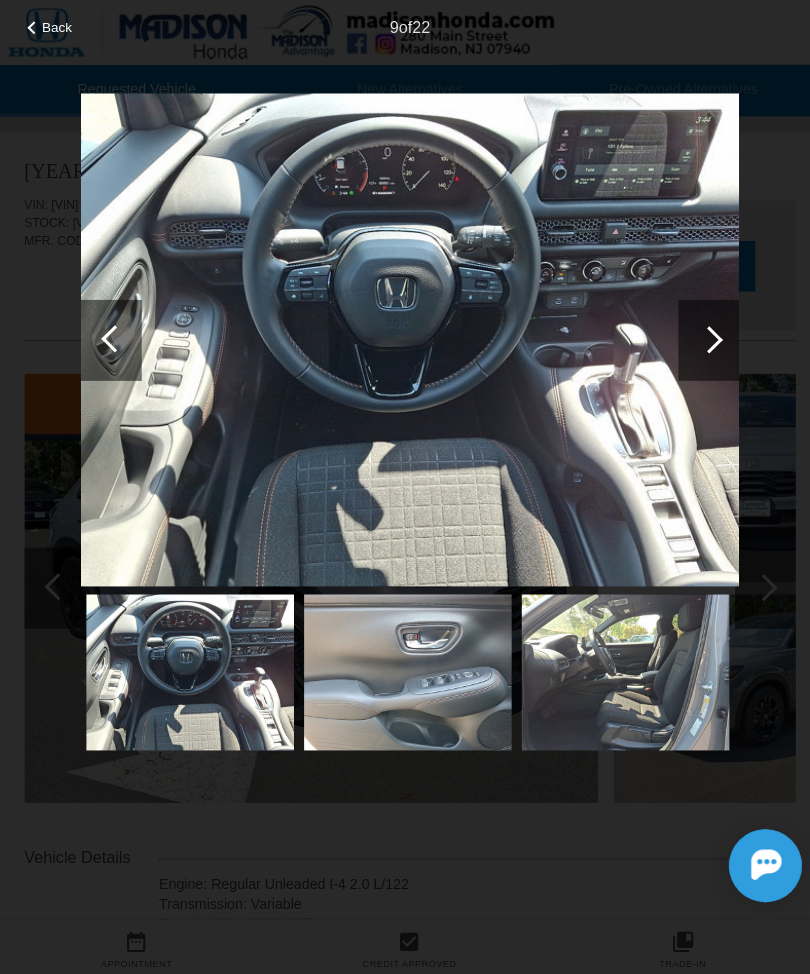 click at bounding box center (110, 336) 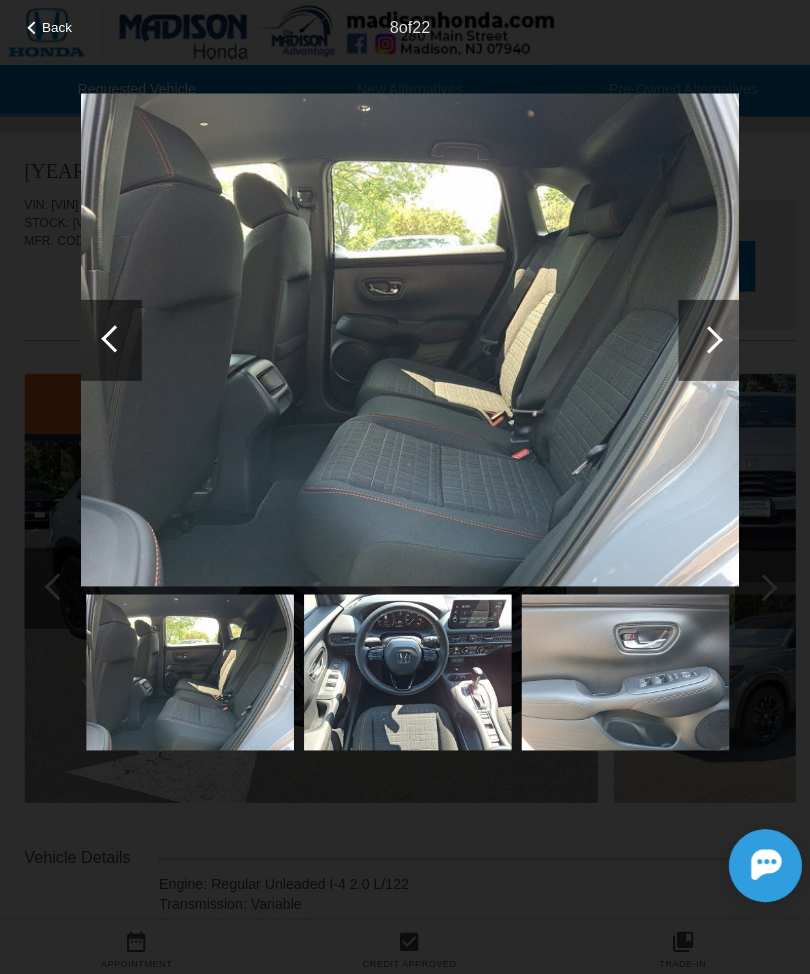click at bounding box center [113, 334] 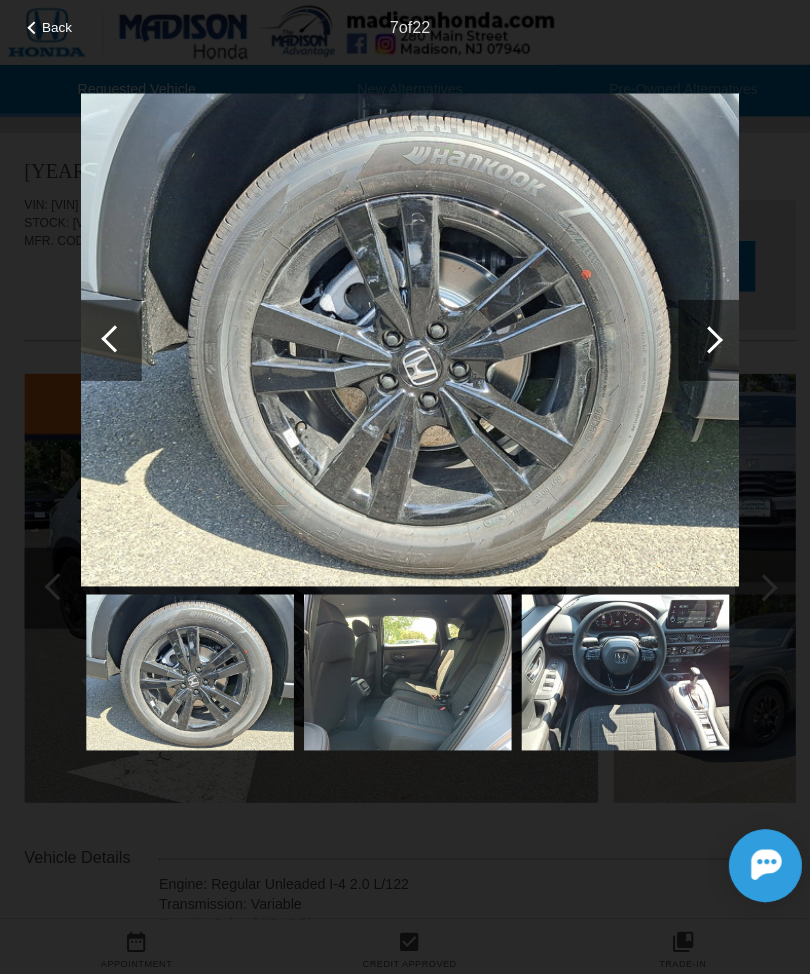 click at bounding box center [110, 336] 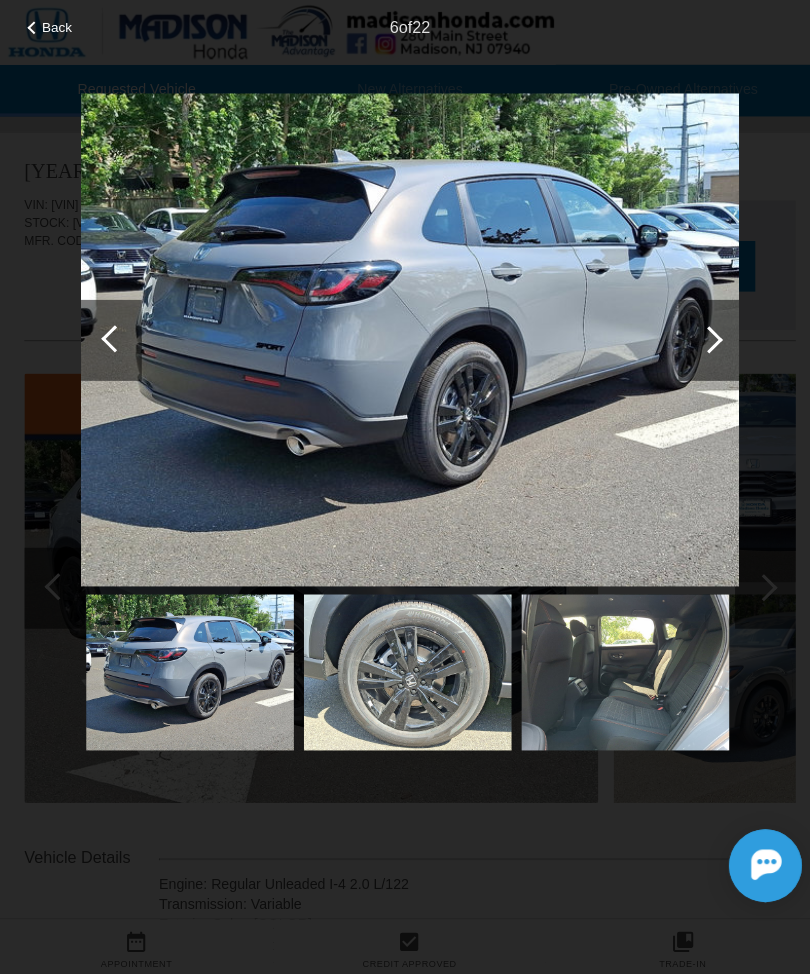 click at bounding box center (110, 336) 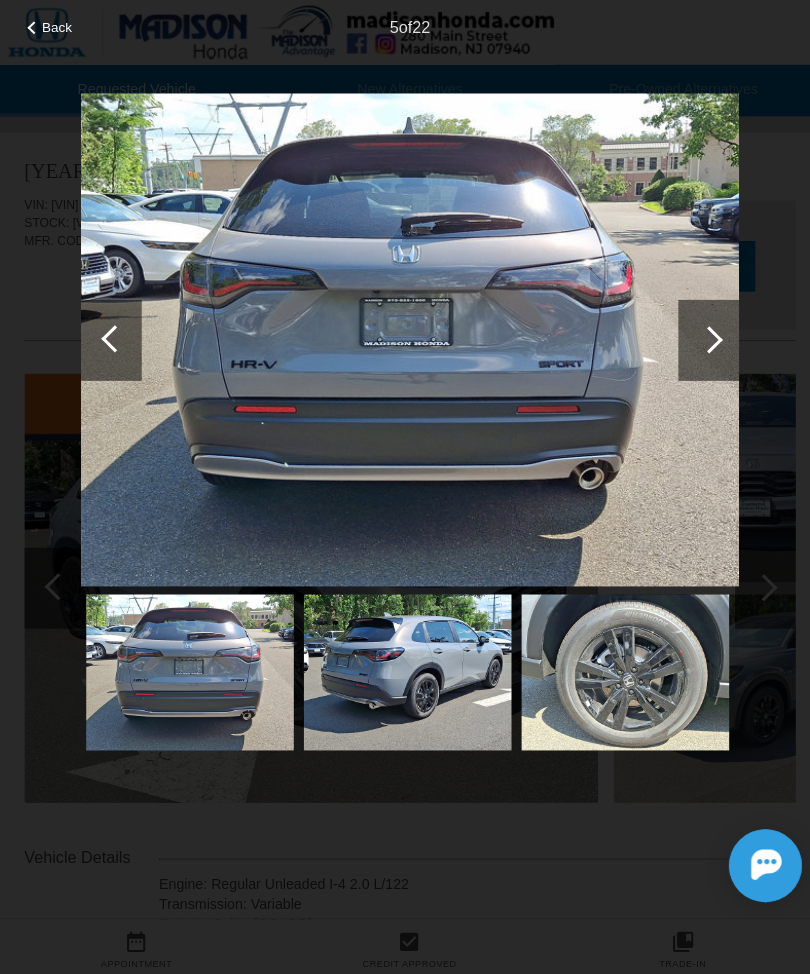 click at bounding box center [110, 336] 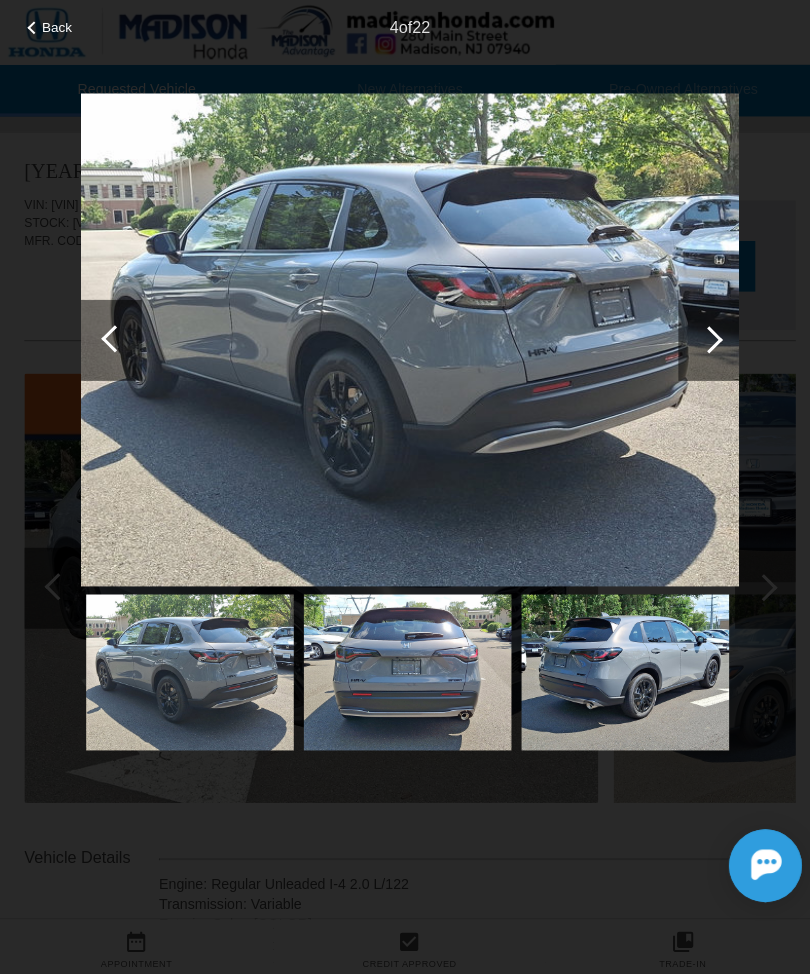 click at bounding box center [113, 334] 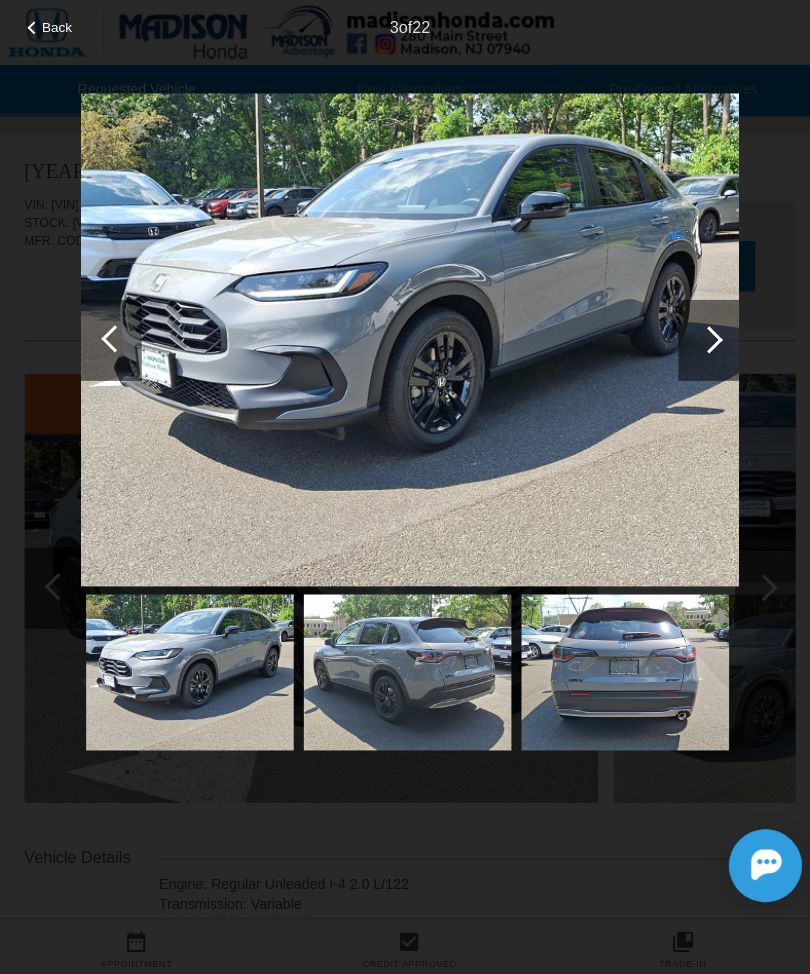 click at bounding box center [110, 336] 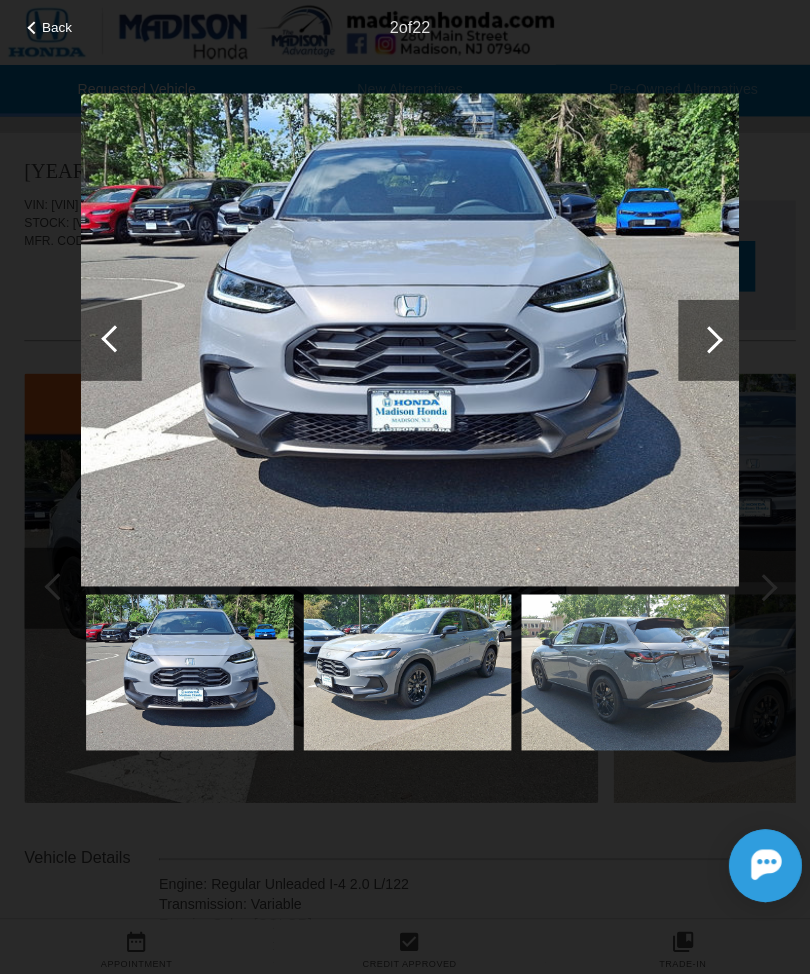 click at bounding box center [113, 334] 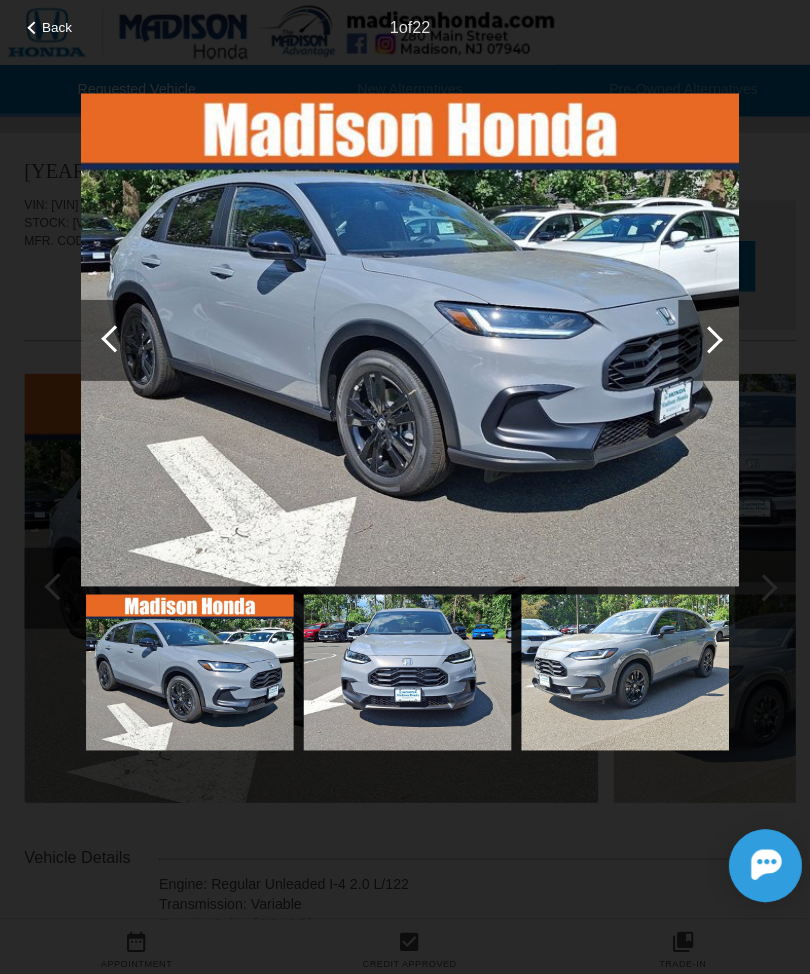 click at bounding box center [700, 336] 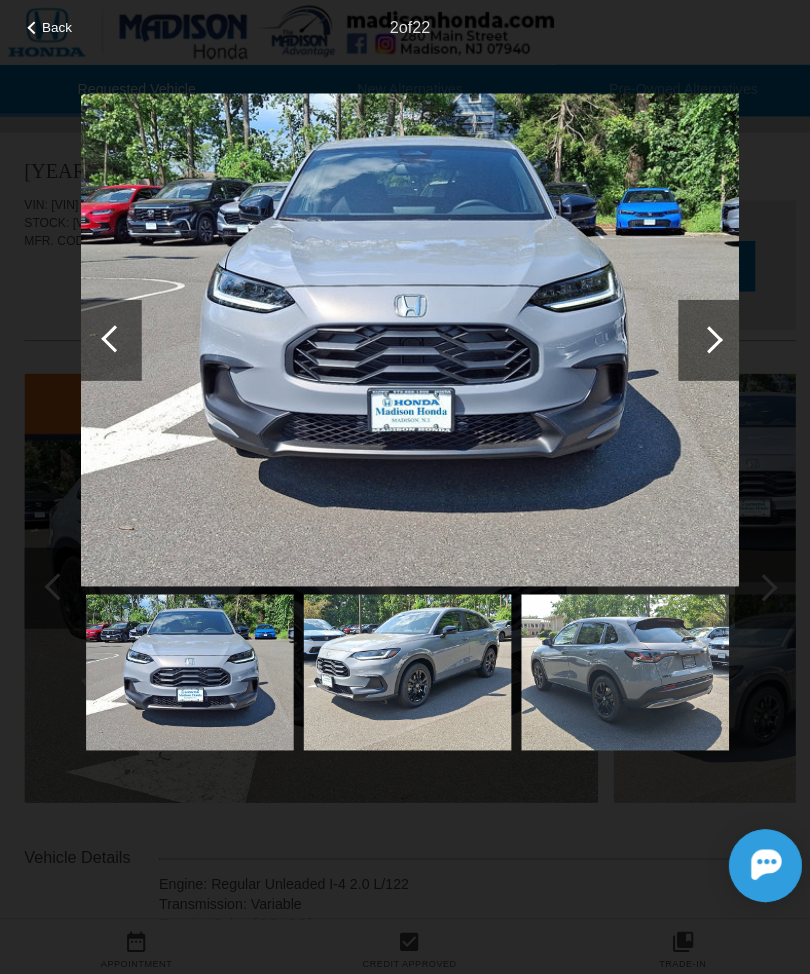 click at bounding box center [700, 336] 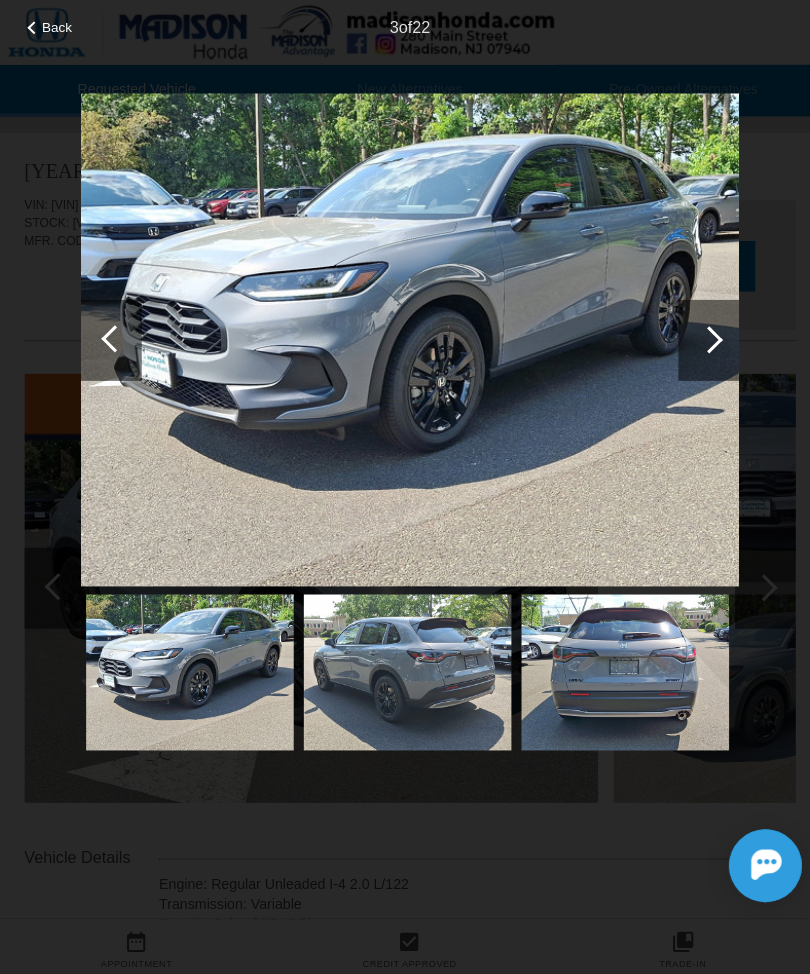 click at bounding box center (700, 336) 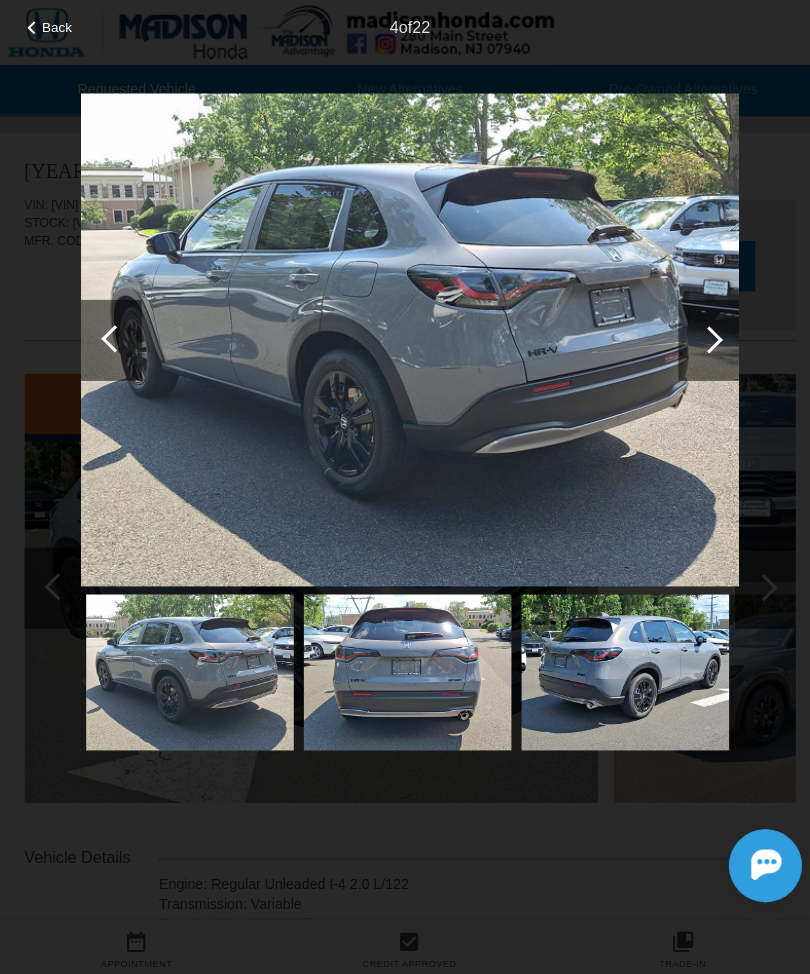 click at bounding box center (700, 336) 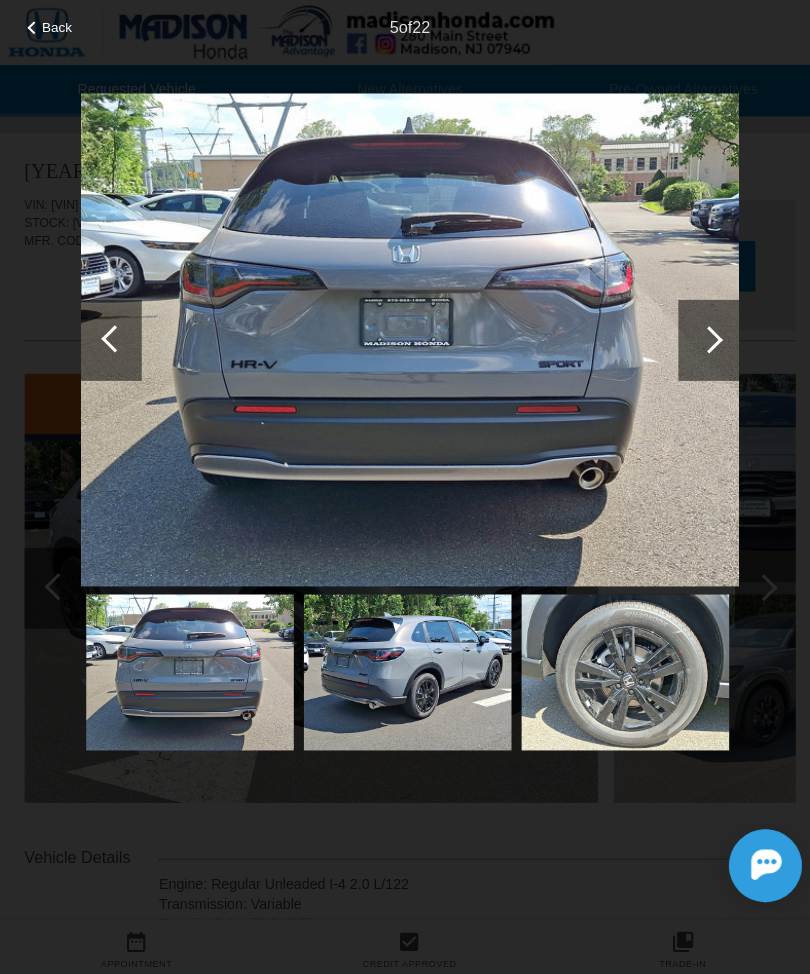 click at bounding box center (700, 336) 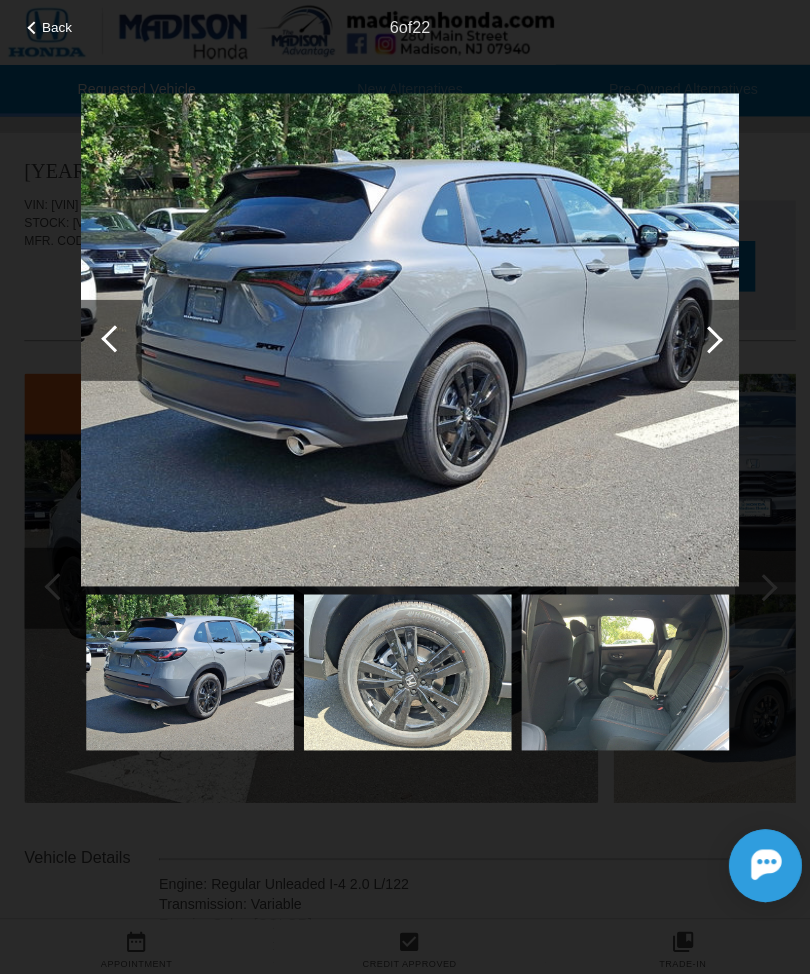 click at bounding box center (700, 336) 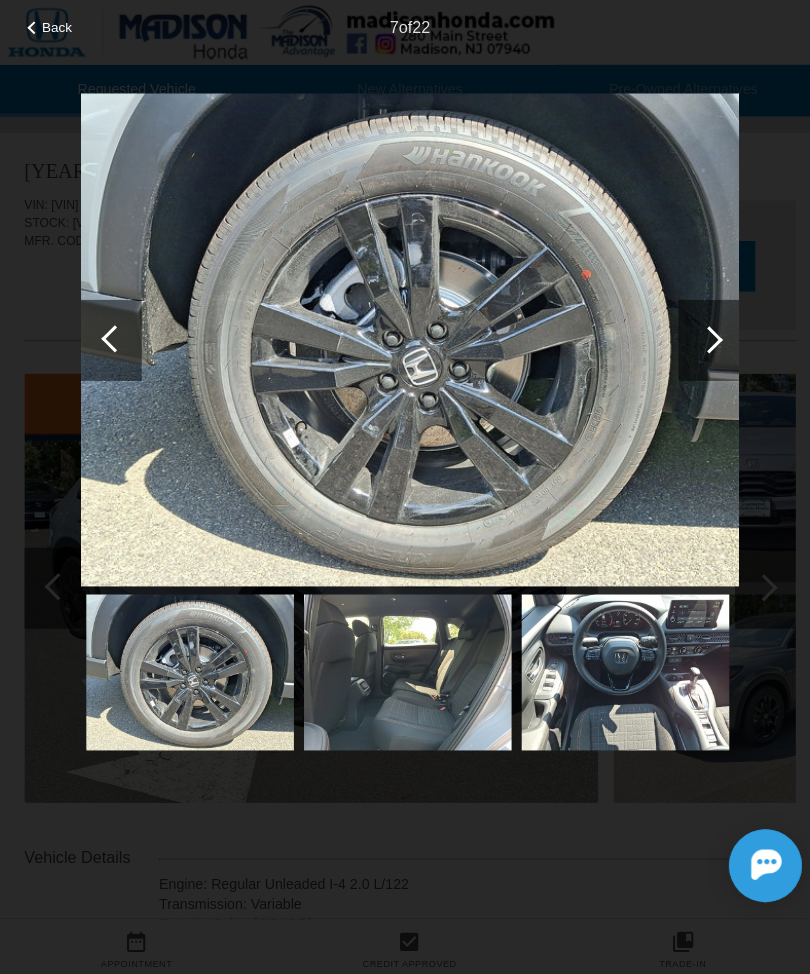 click at bounding box center (700, 336) 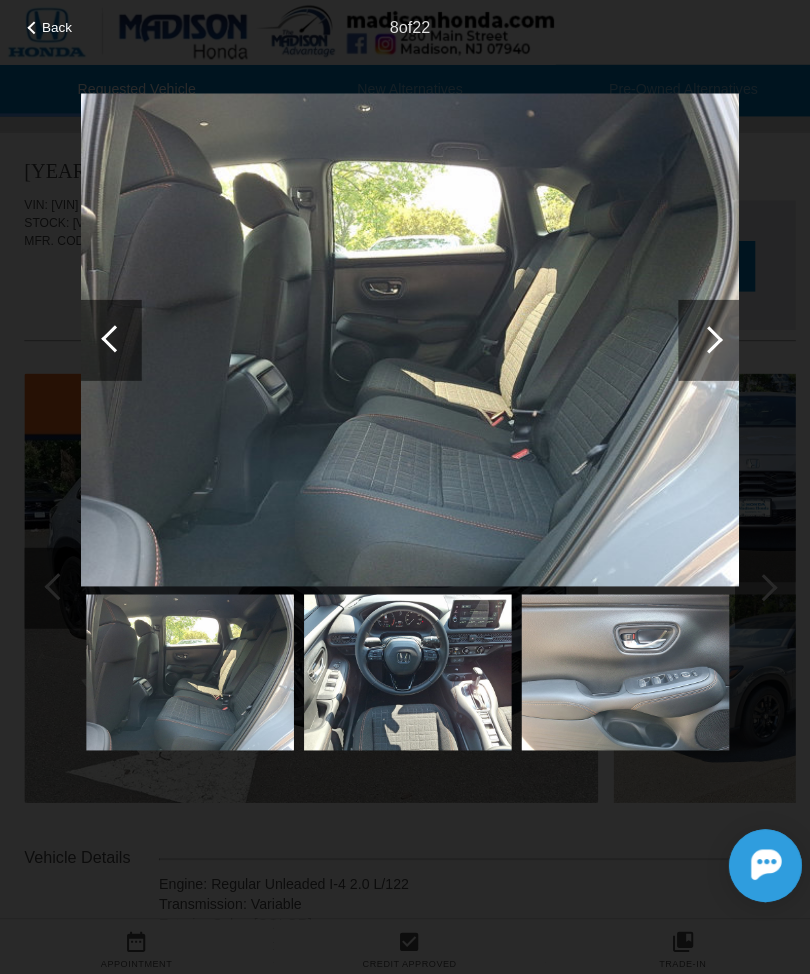 click at bounding box center (700, 335) 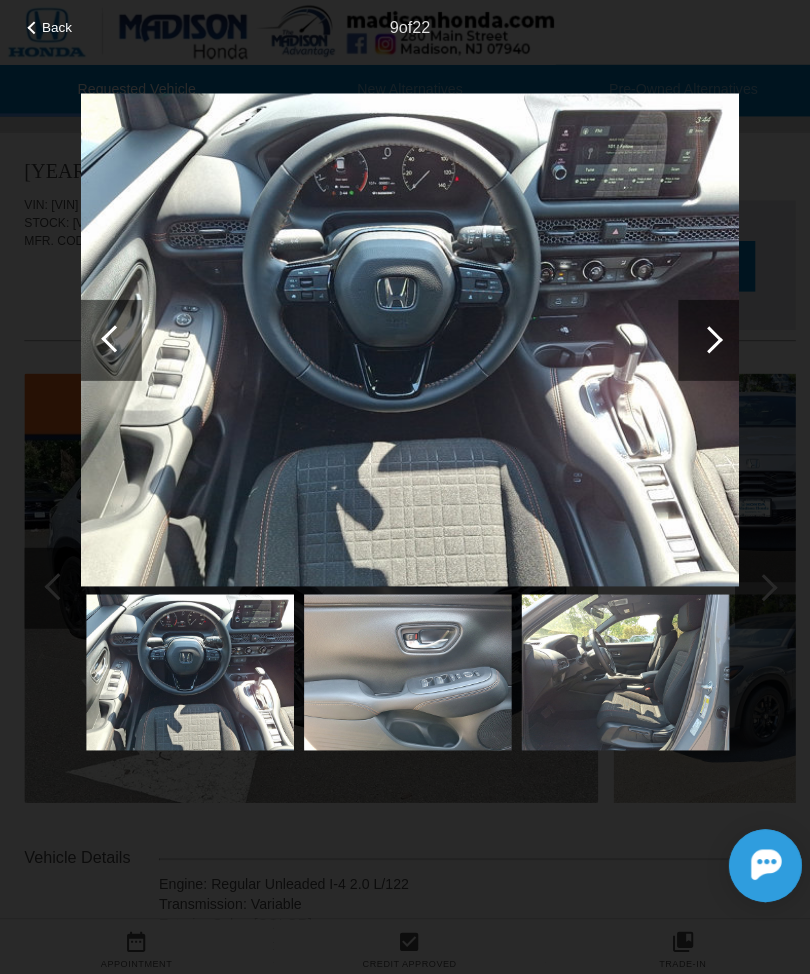 click at bounding box center [700, 336] 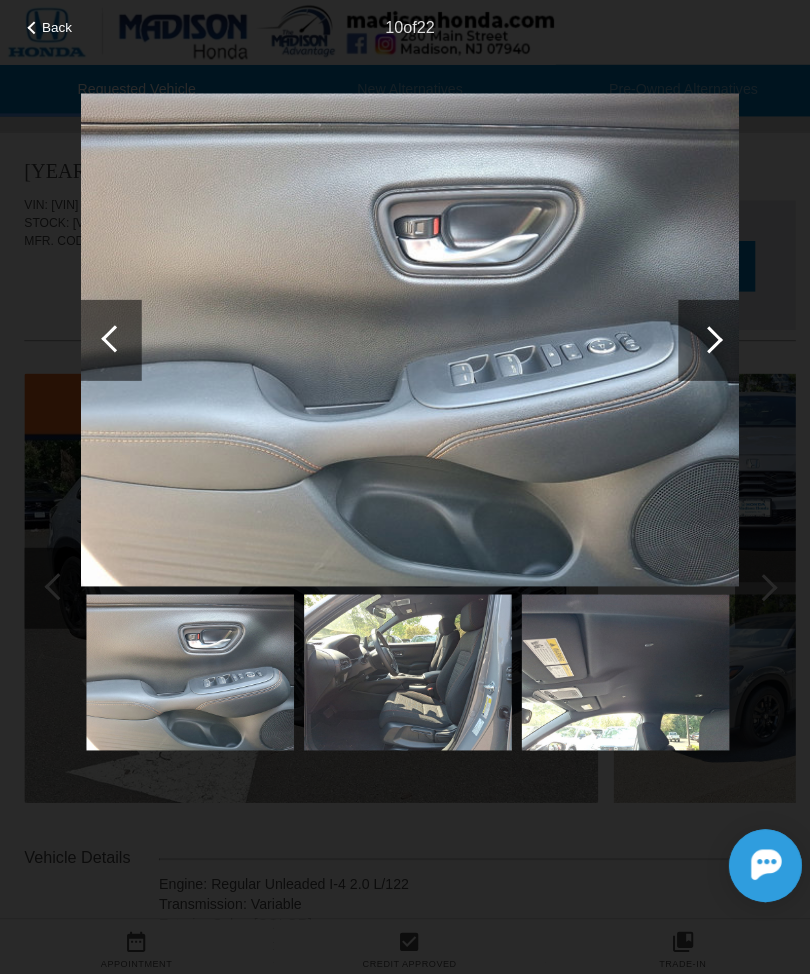 click at bounding box center [700, 336] 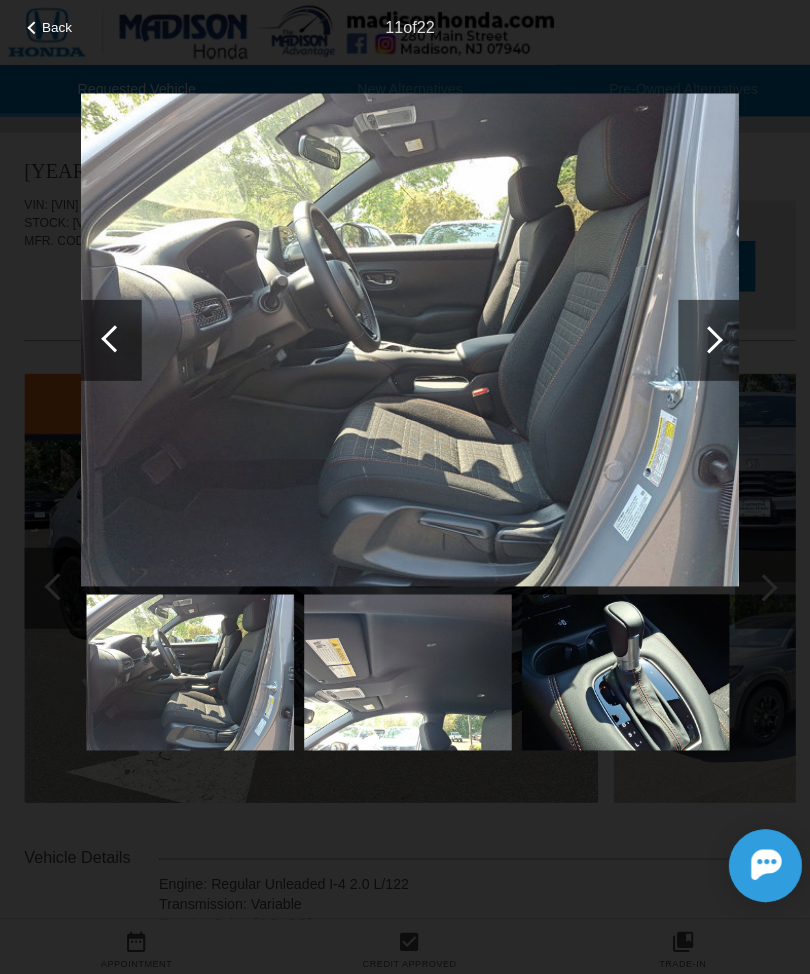 click at bounding box center (700, 336) 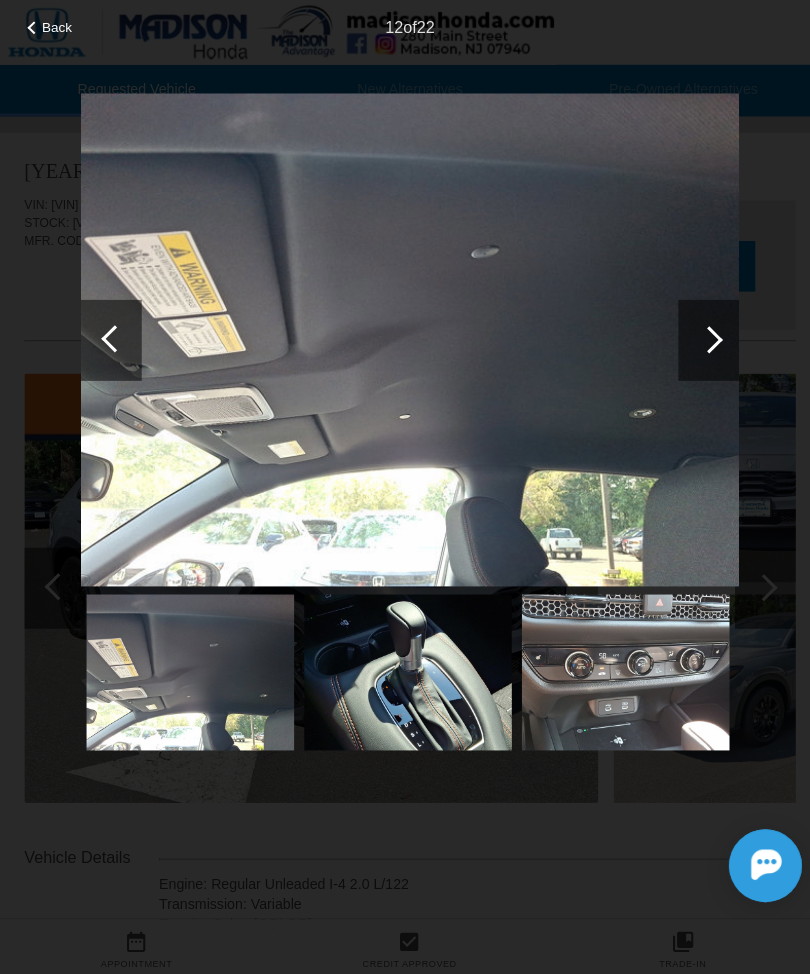 click at bounding box center (700, 336) 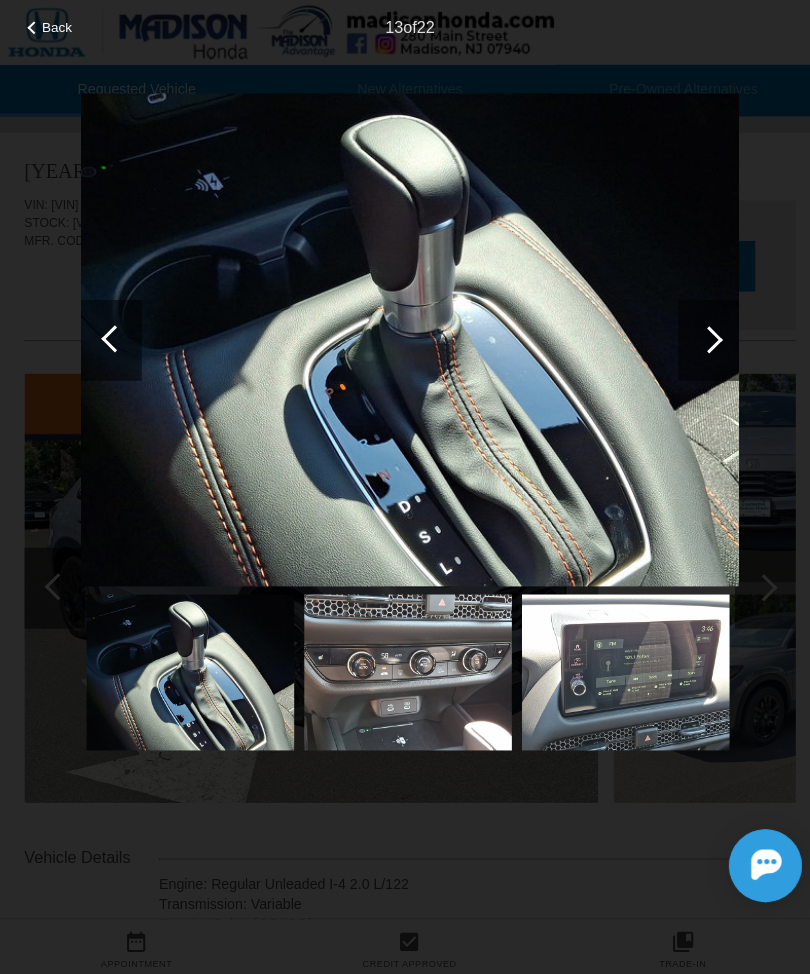 click at bounding box center [700, 336] 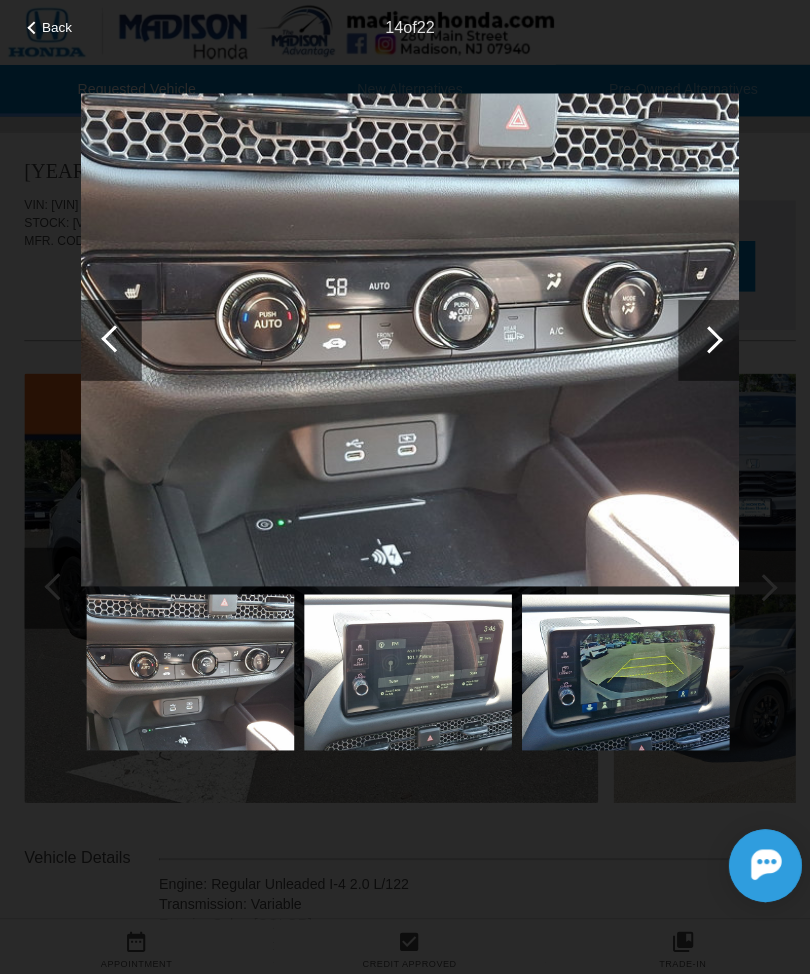 click at bounding box center [700, 336] 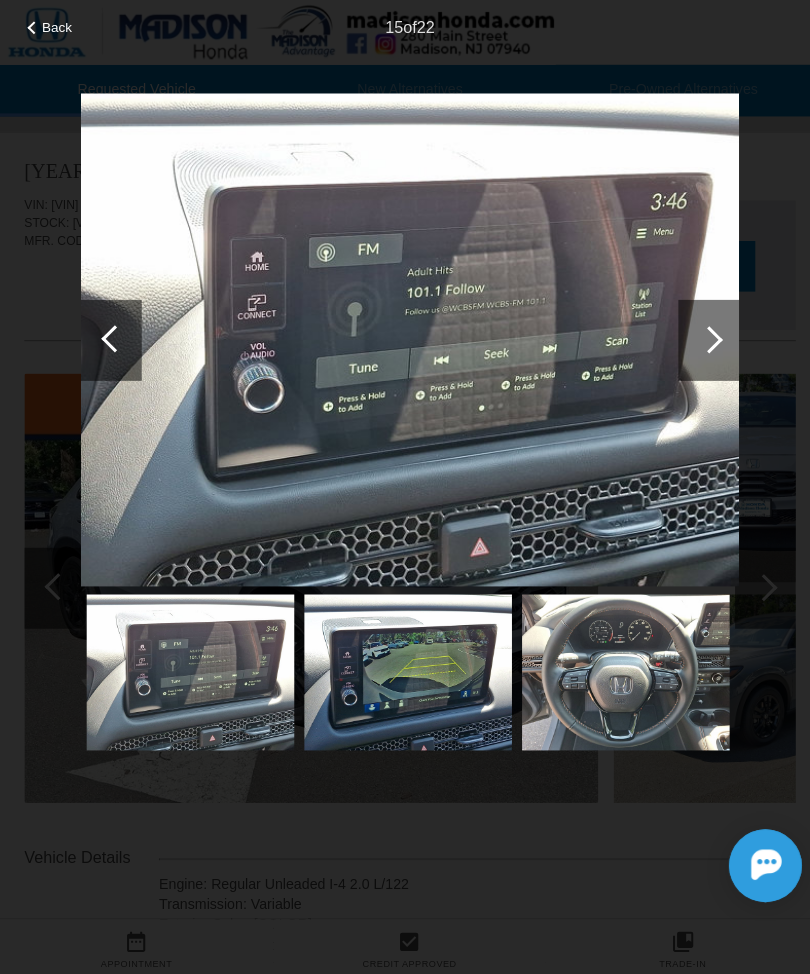 click at bounding box center (700, 336) 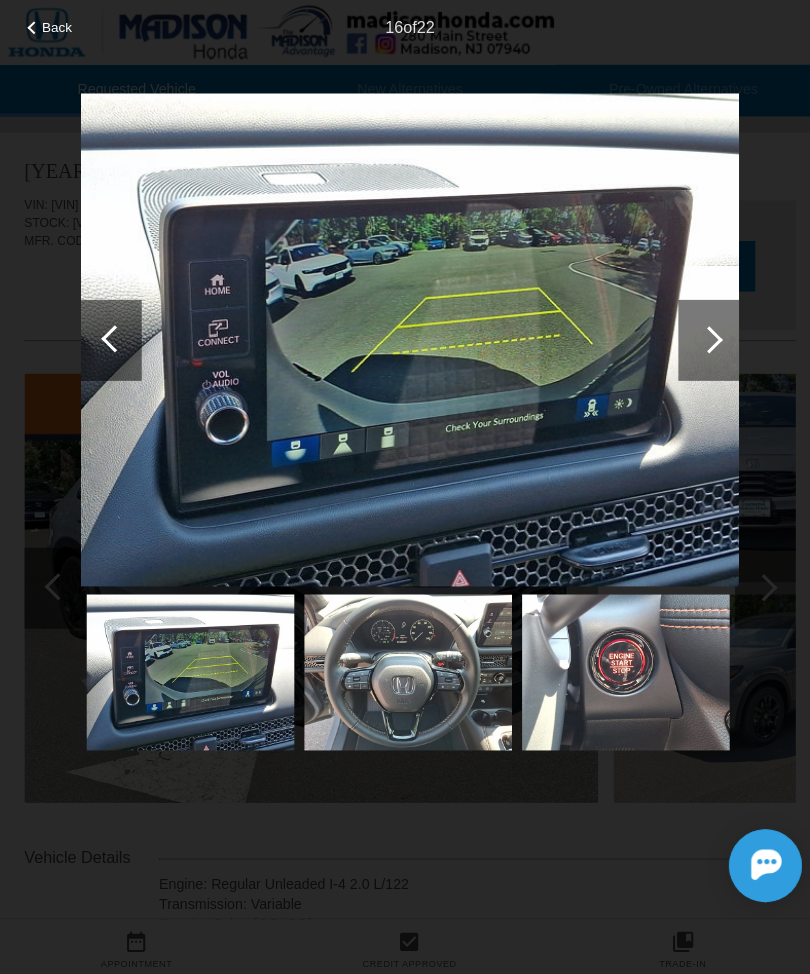 click at bounding box center (700, 336) 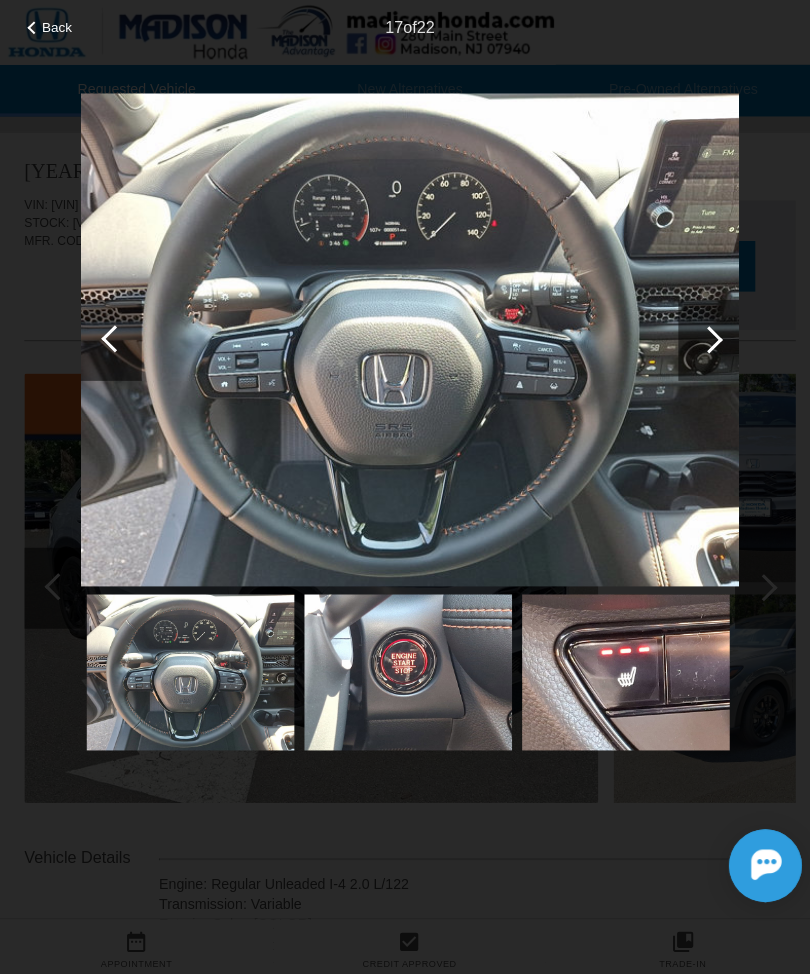 click at bounding box center [700, 336] 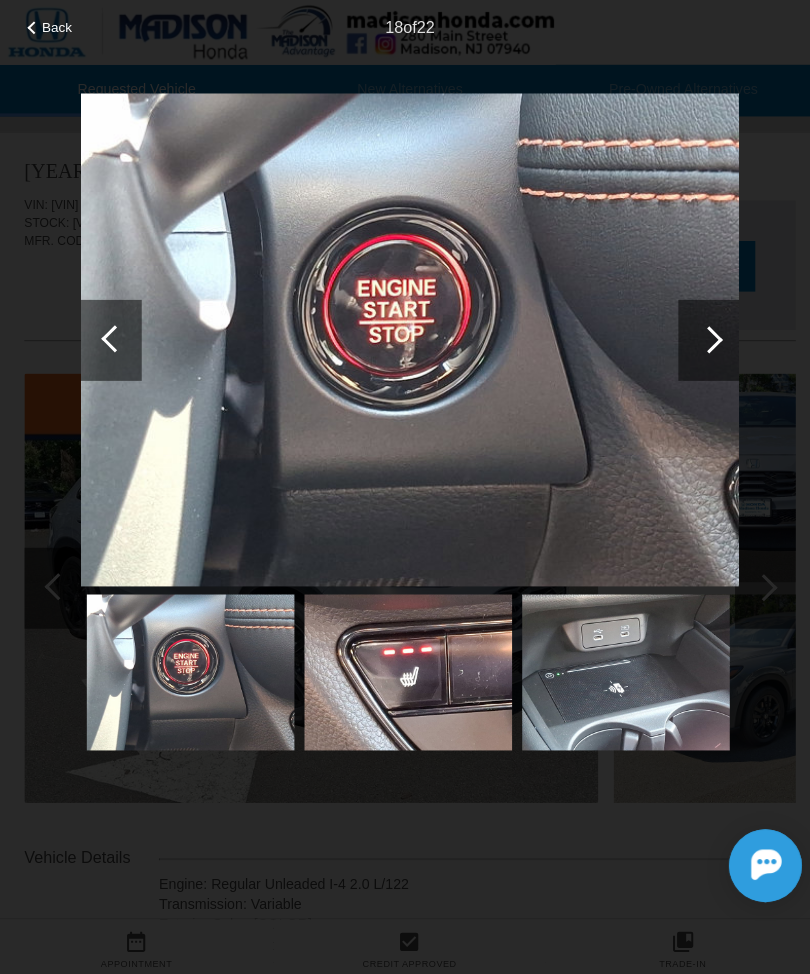click at bounding box center [700, 336] 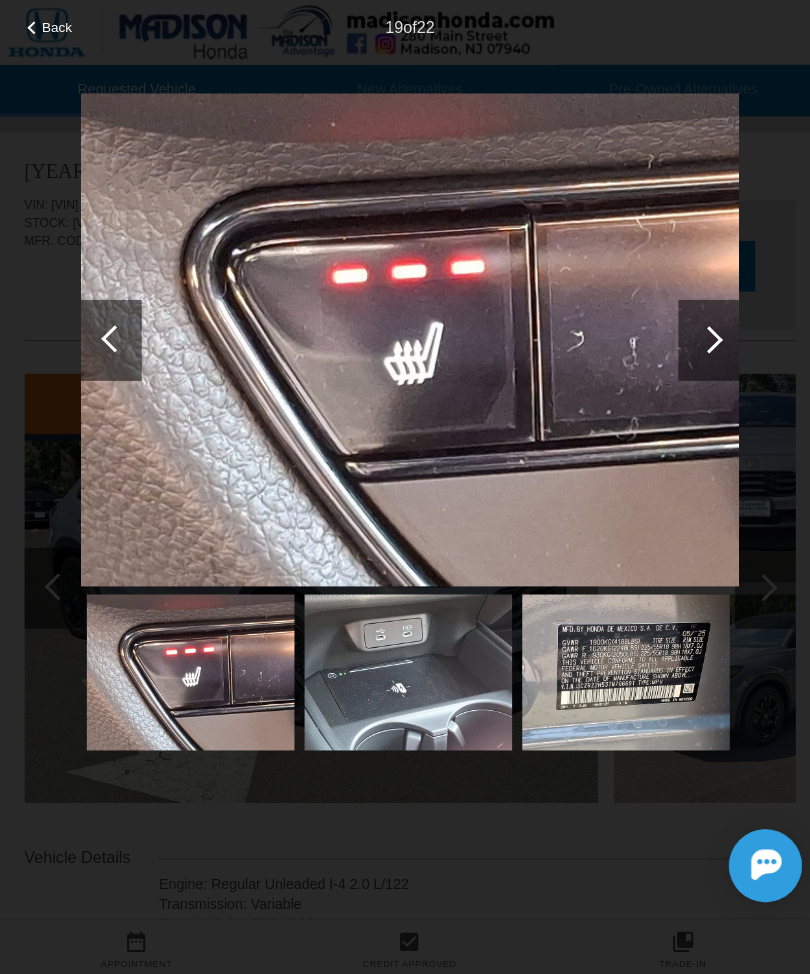 click at bounding box center (700, 336) 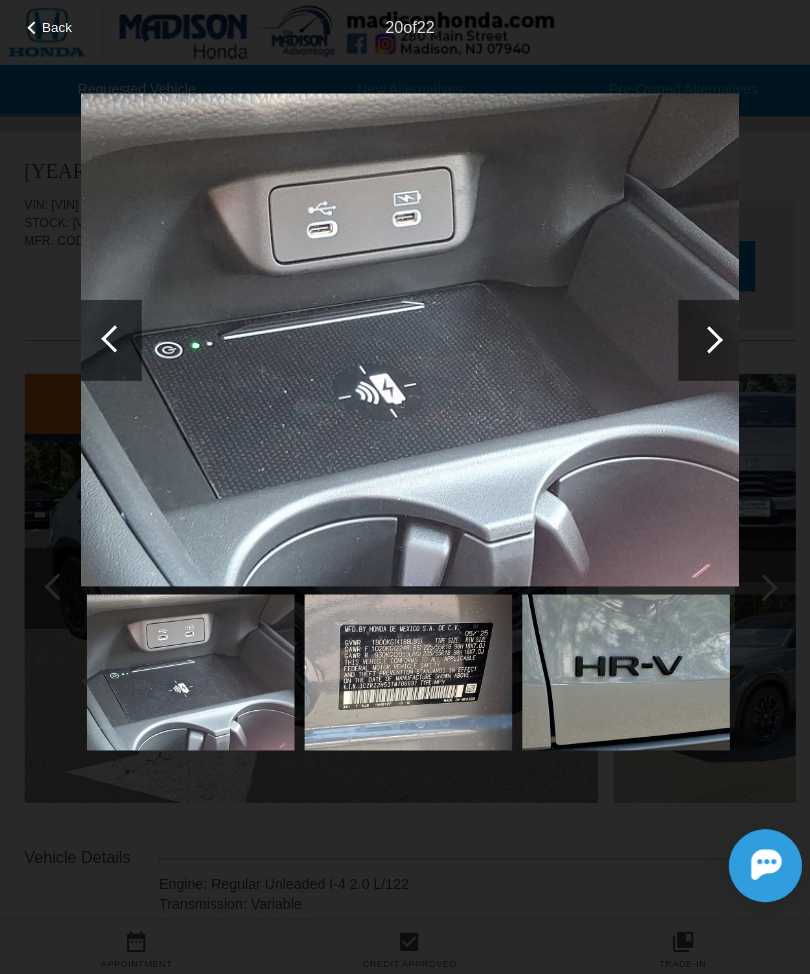 click at bounding box center [700, 336] 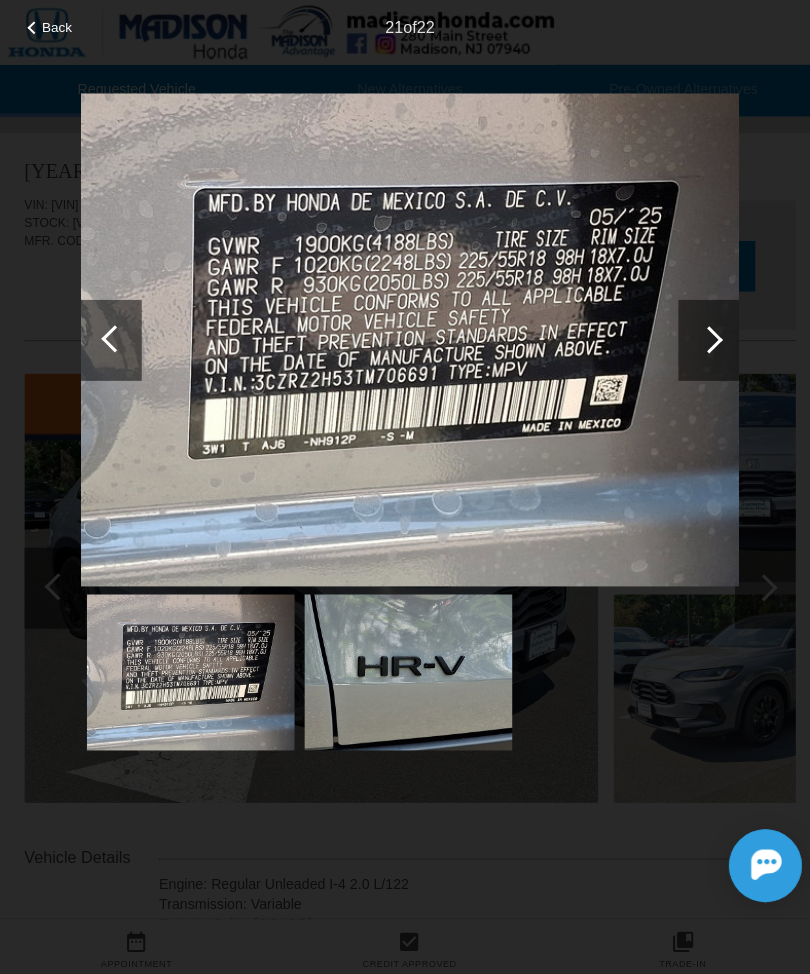 click at bounding box center [700, 336] 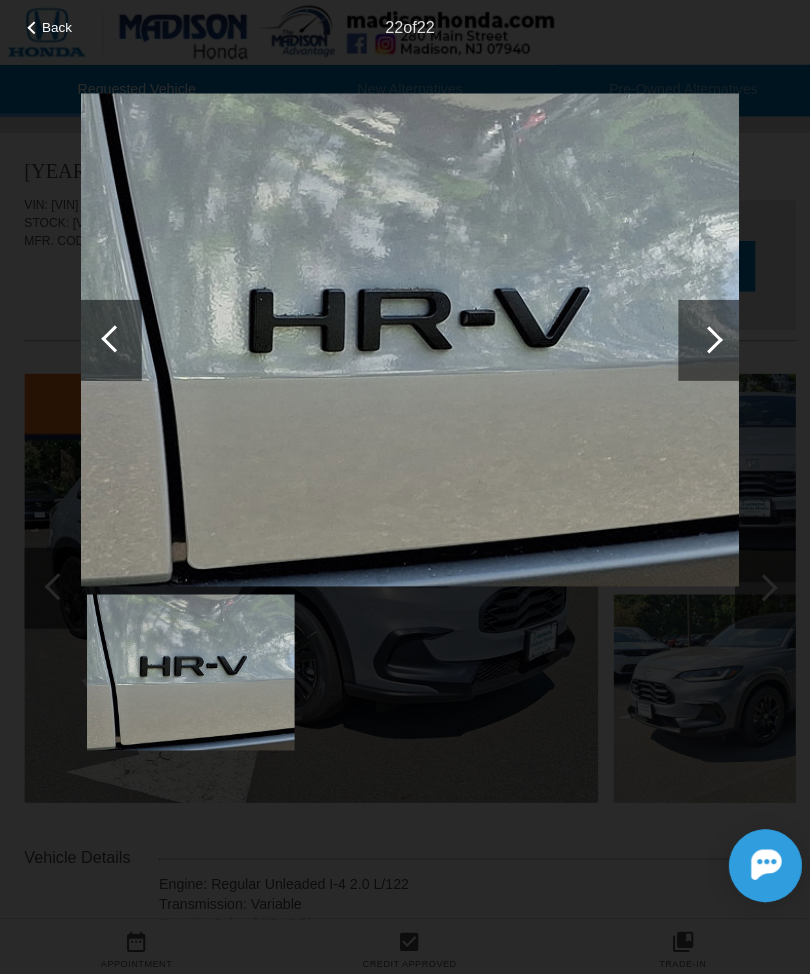 click at bounding box center [110, 336] 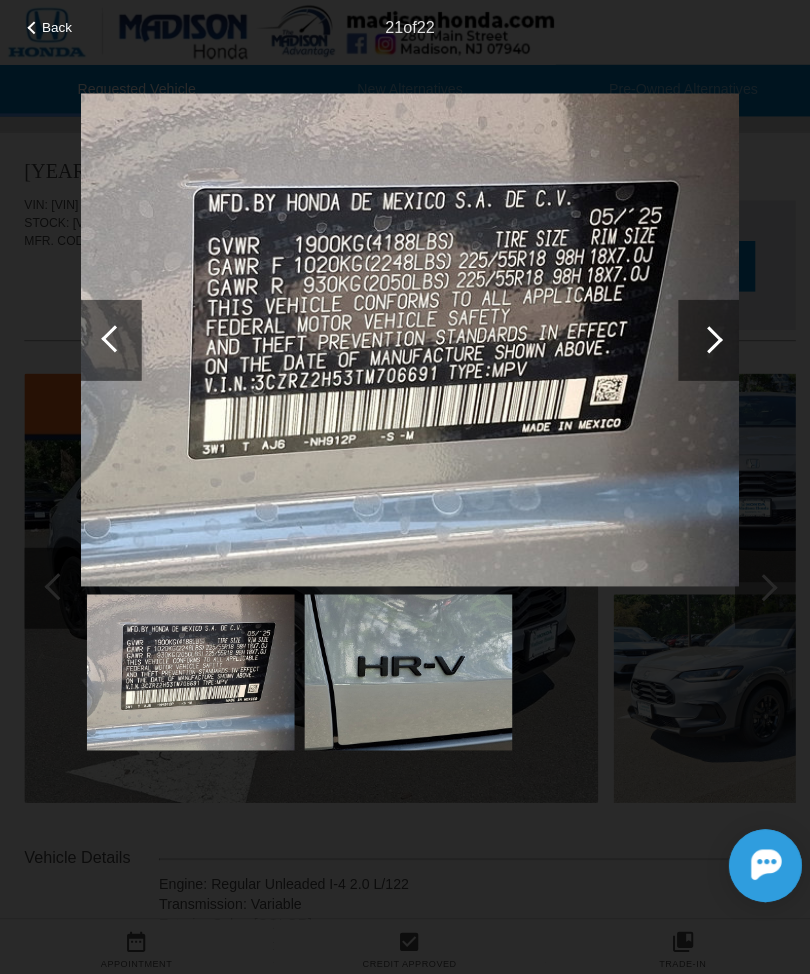 click at bounding box center (700, 335) 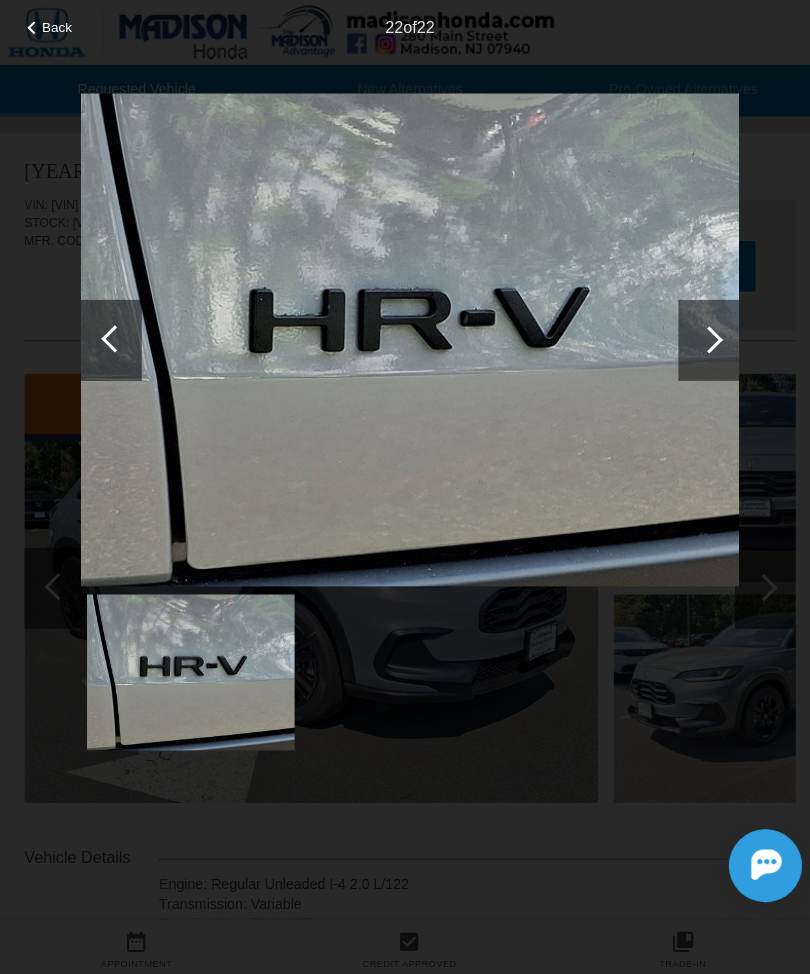 click at bounding box center [700, 335] 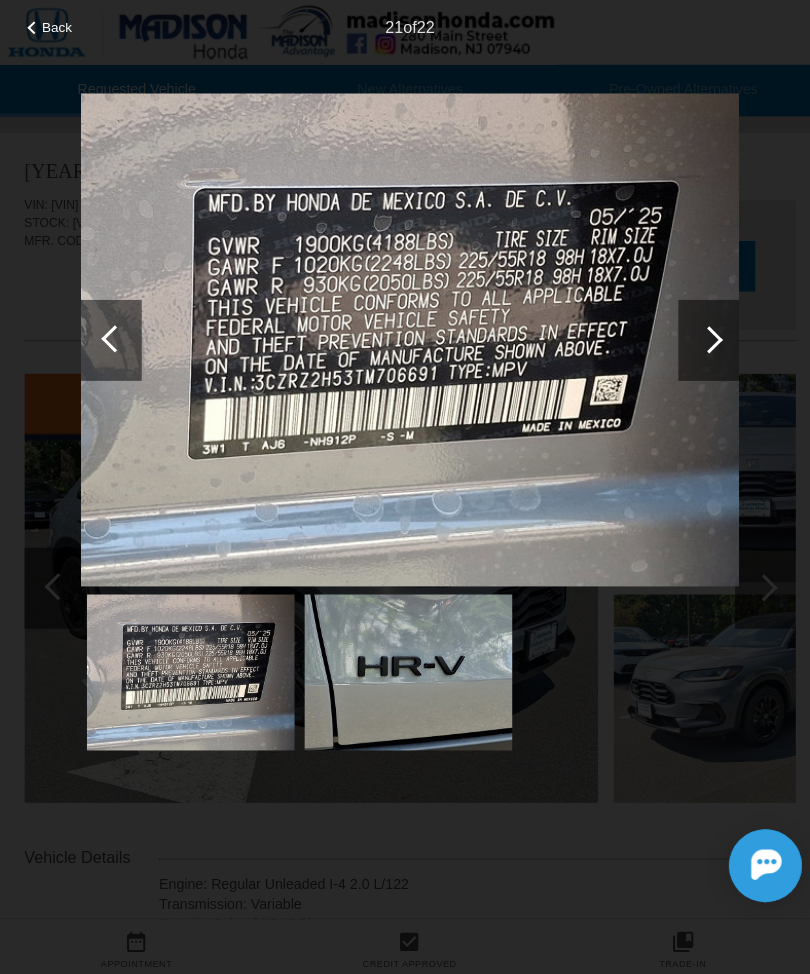 click at bounding box center [110, 336] 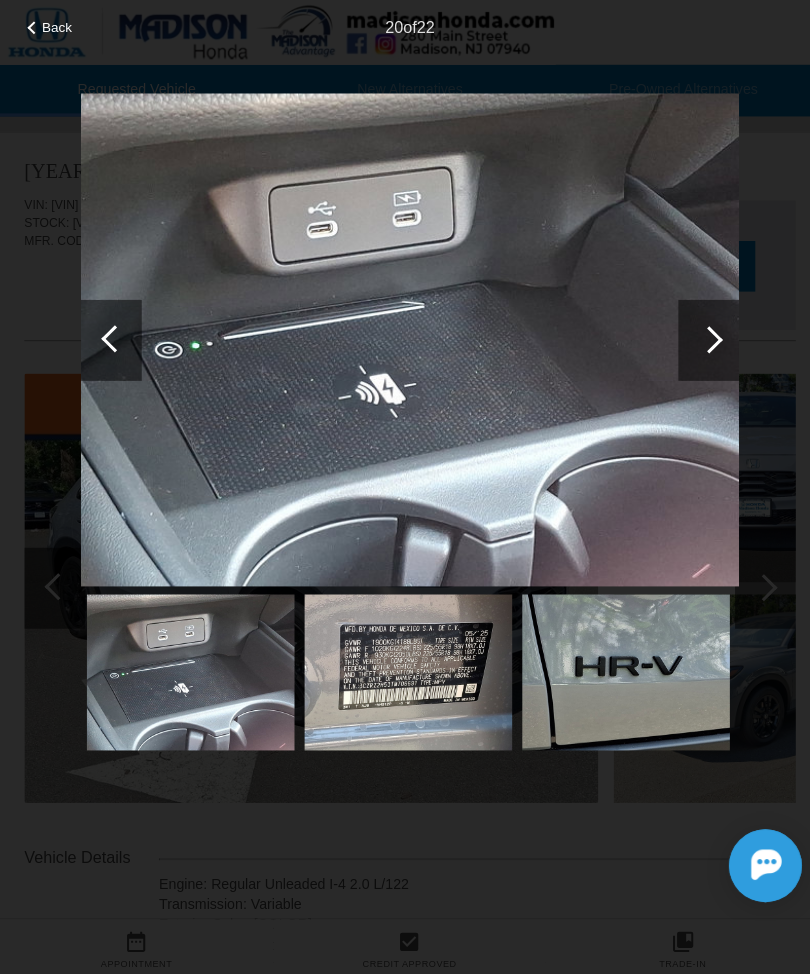 click at bounding box center (113, 334) 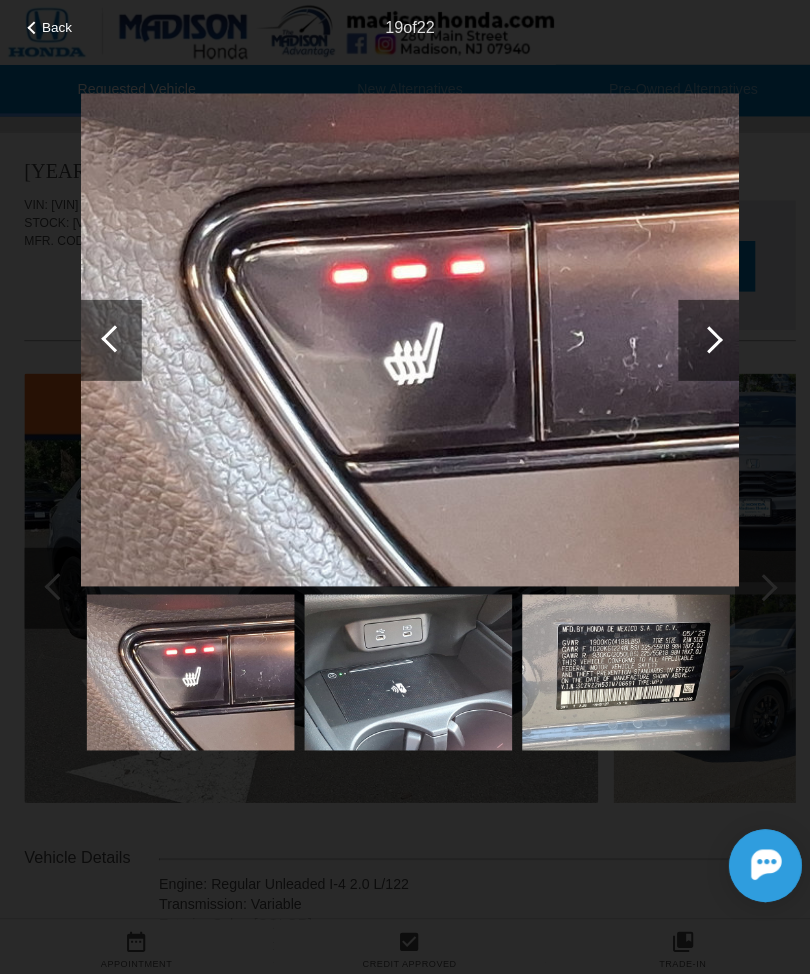 click at bounding box center [113, 334] 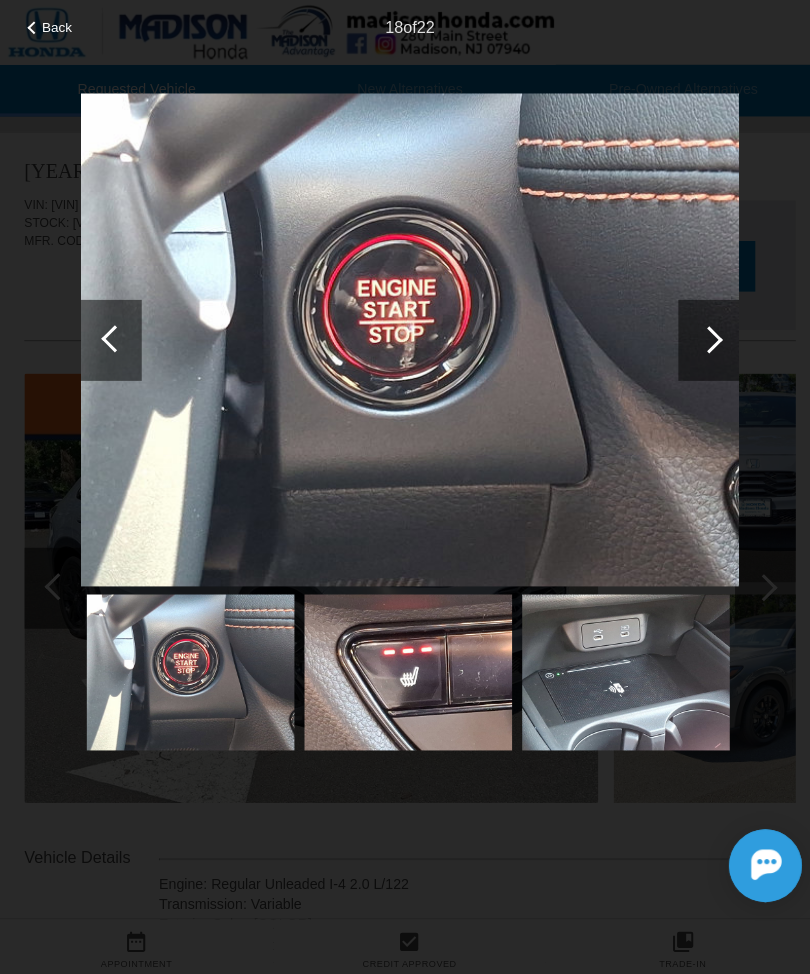 click at bounding box center [110, 336] 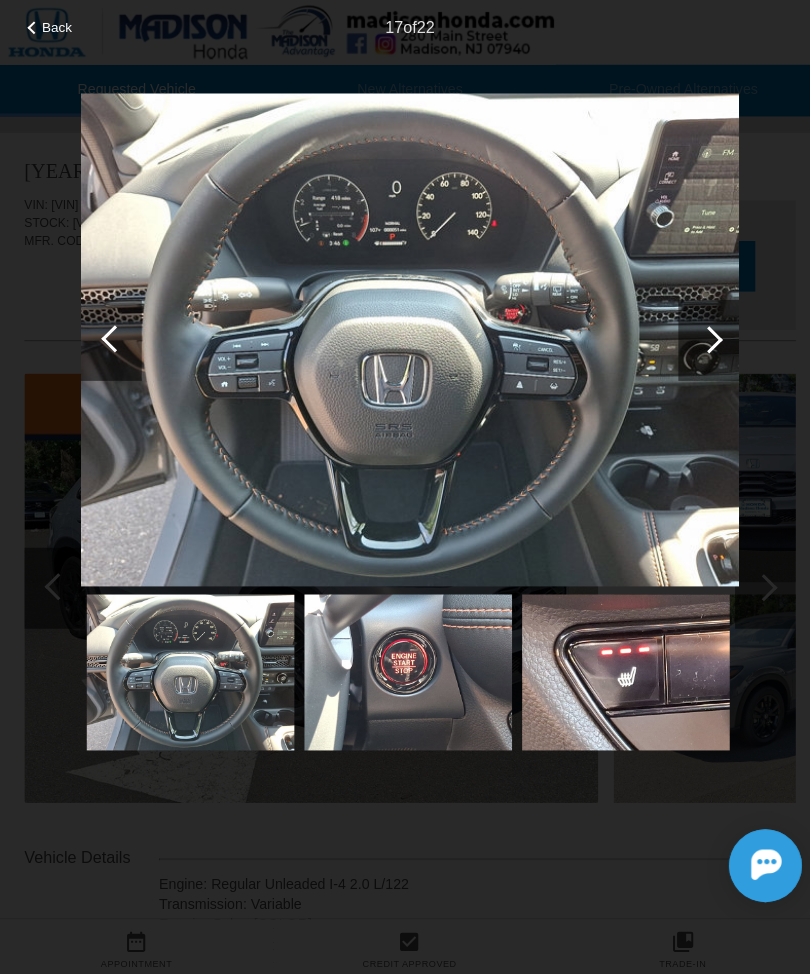 click at bounding box center (700, 335) 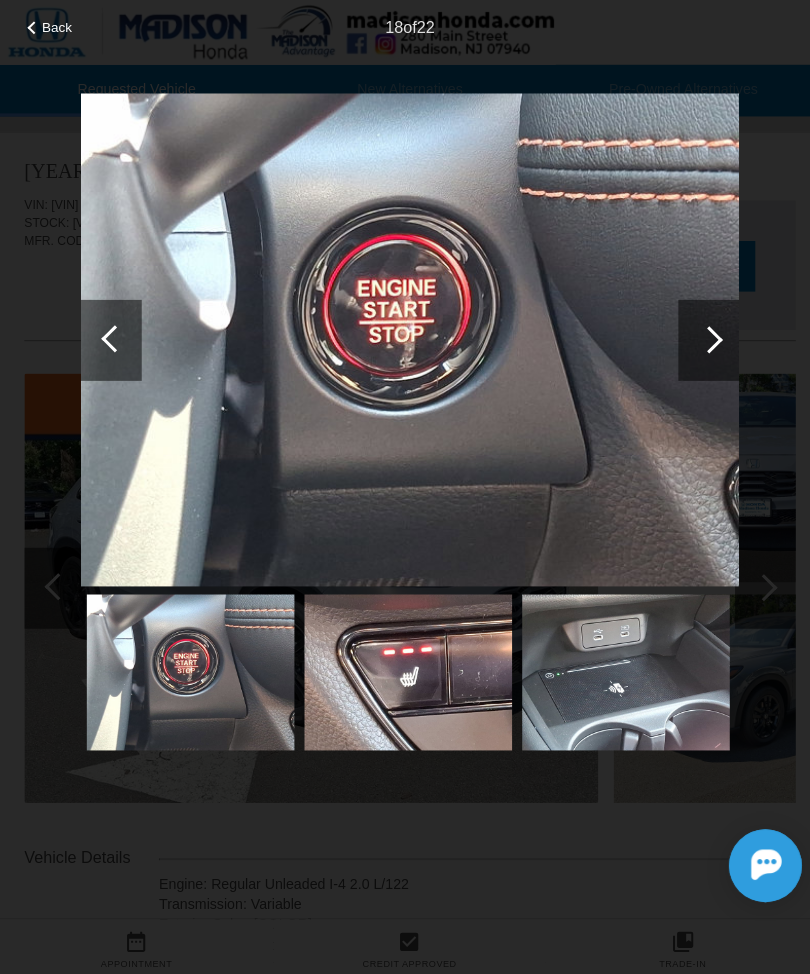 click at bounding box center [700, 335] 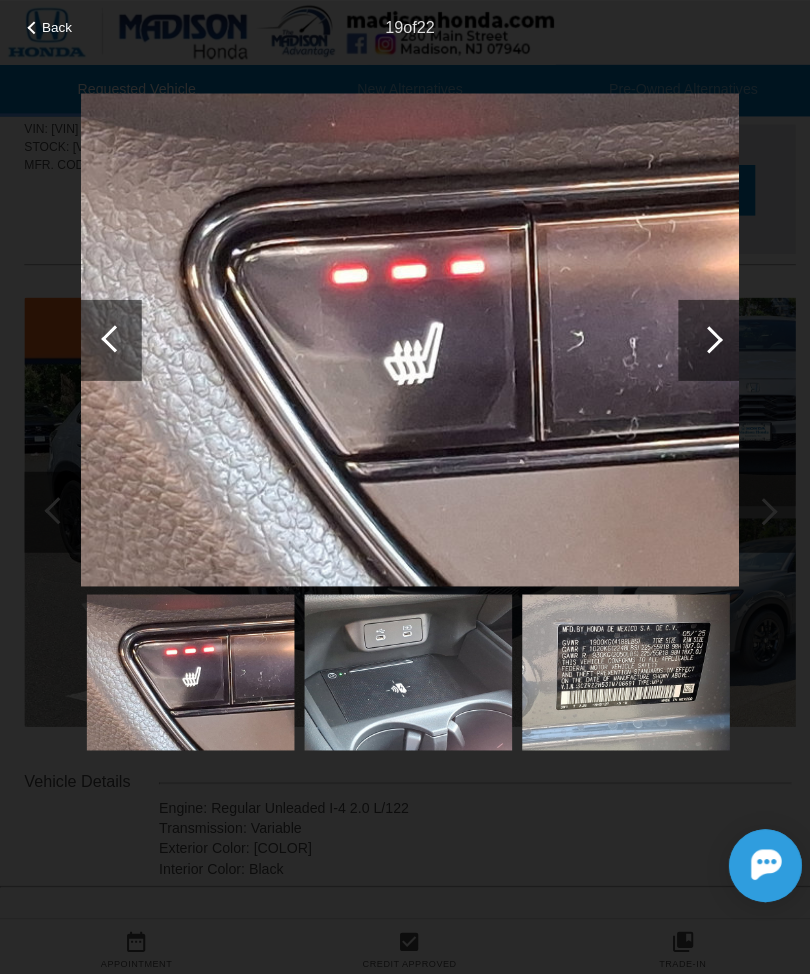 scroll, scrollTop: 0, scrollLeft: 0, axis: both 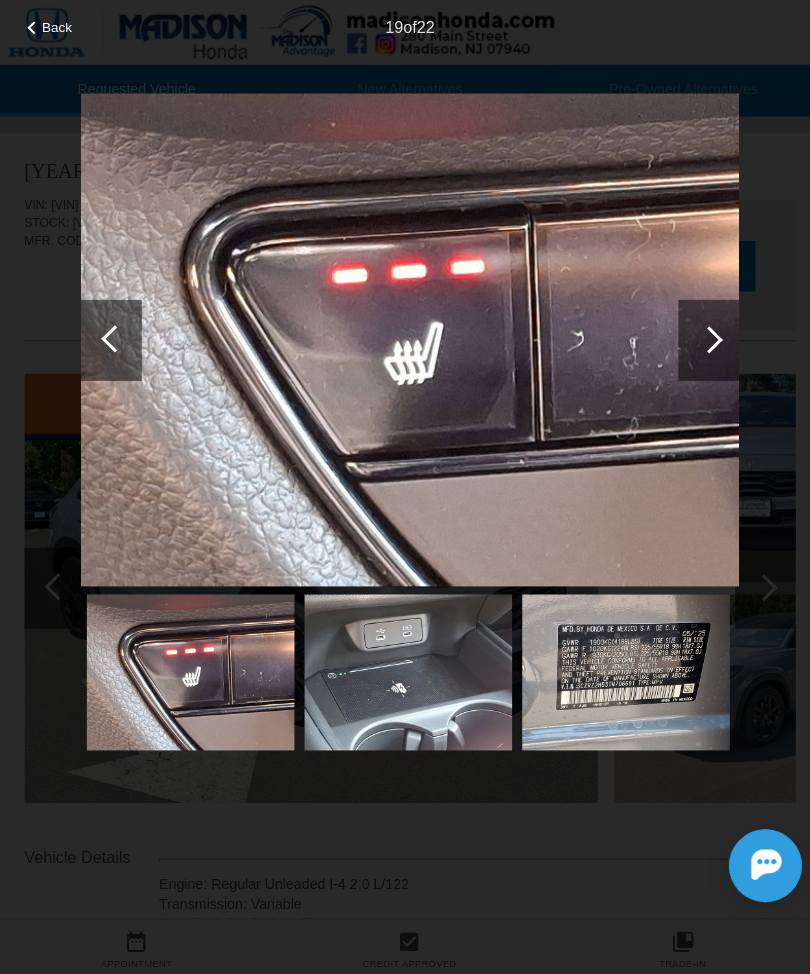click on "Back" at bounding box center (57, 27) 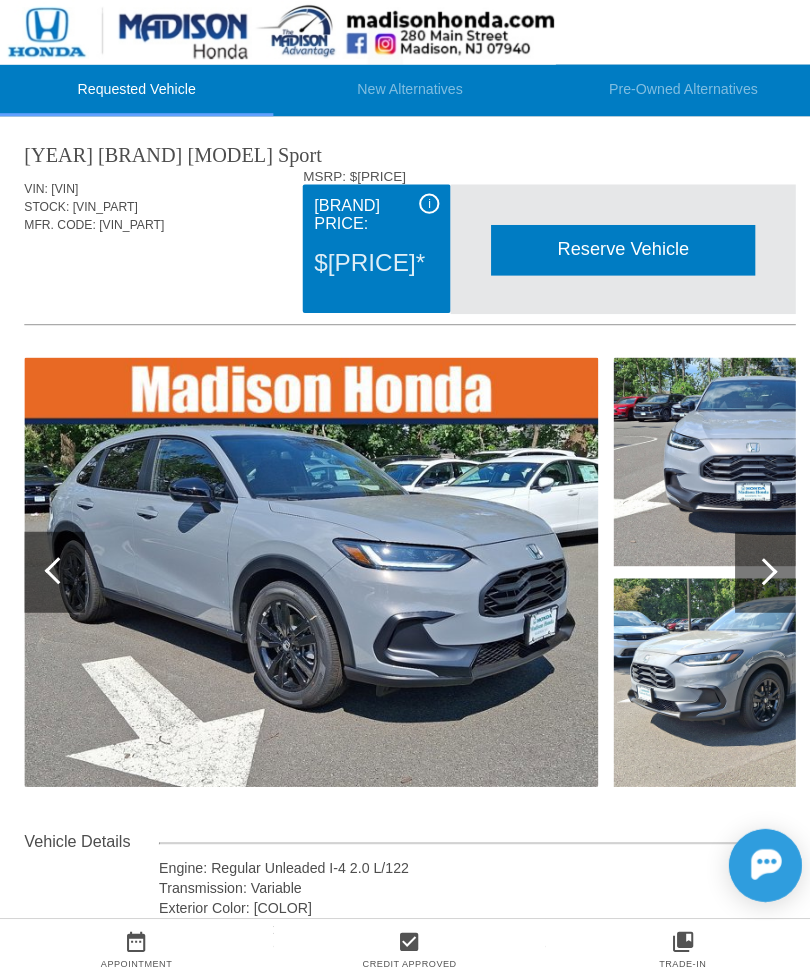 scroll, scrollTop: 17, scrollLeft: 0, axis: vertical 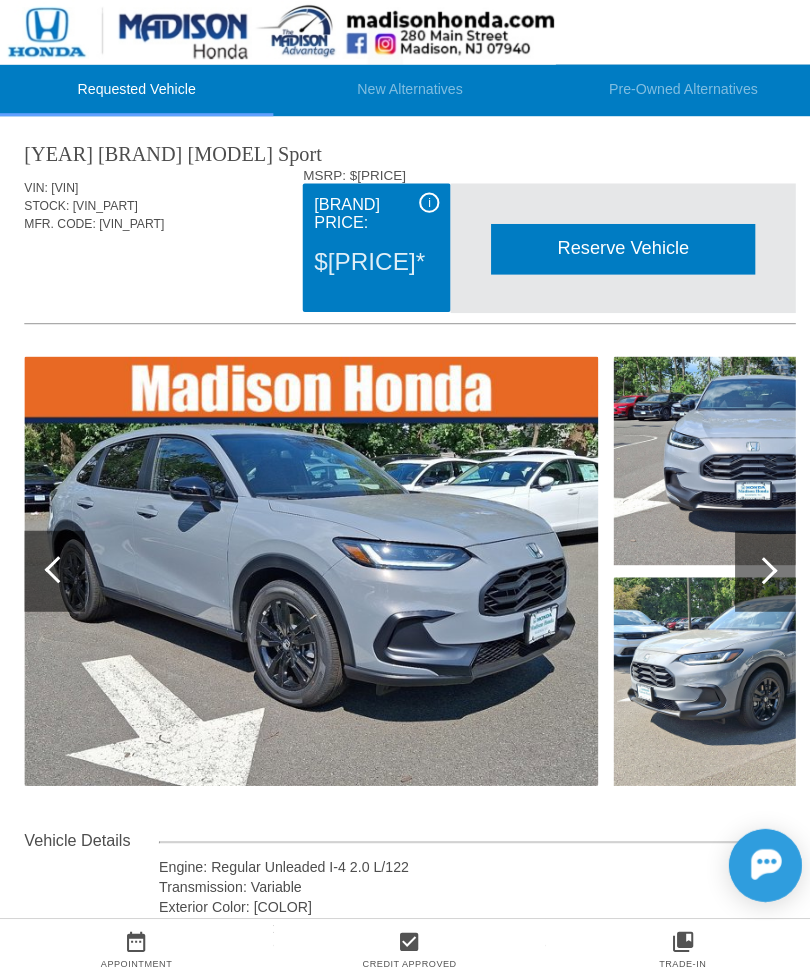 click at bounding box center (756, 564) 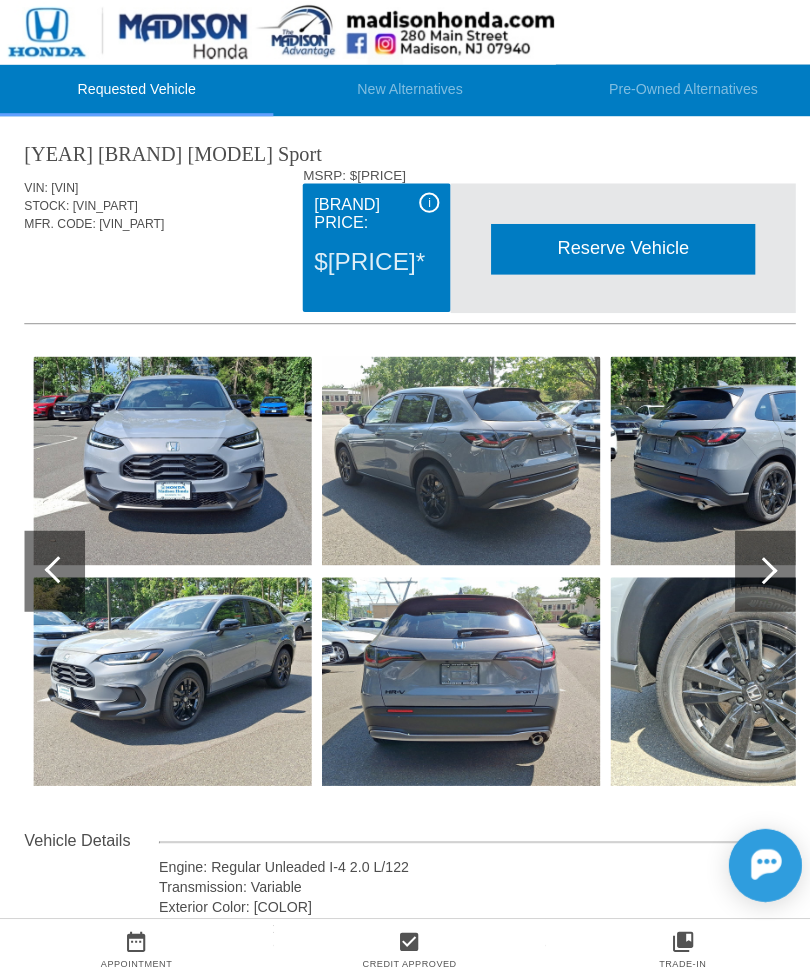 click at bounding box center (756, 564) 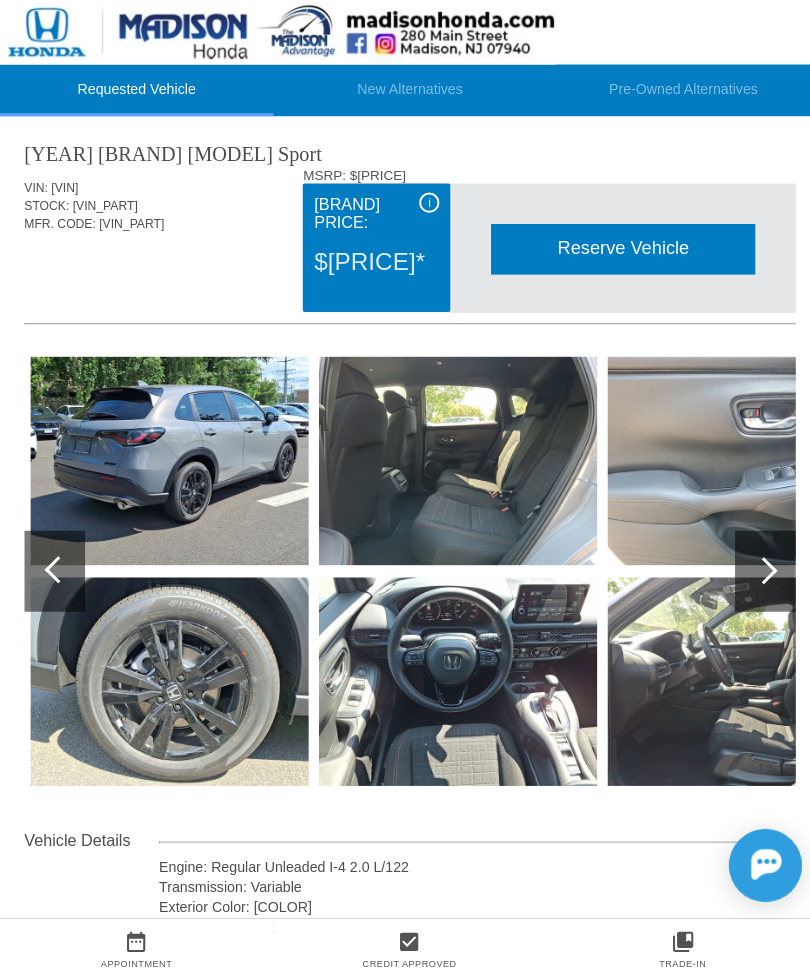 click at bounding box center (754, 563) 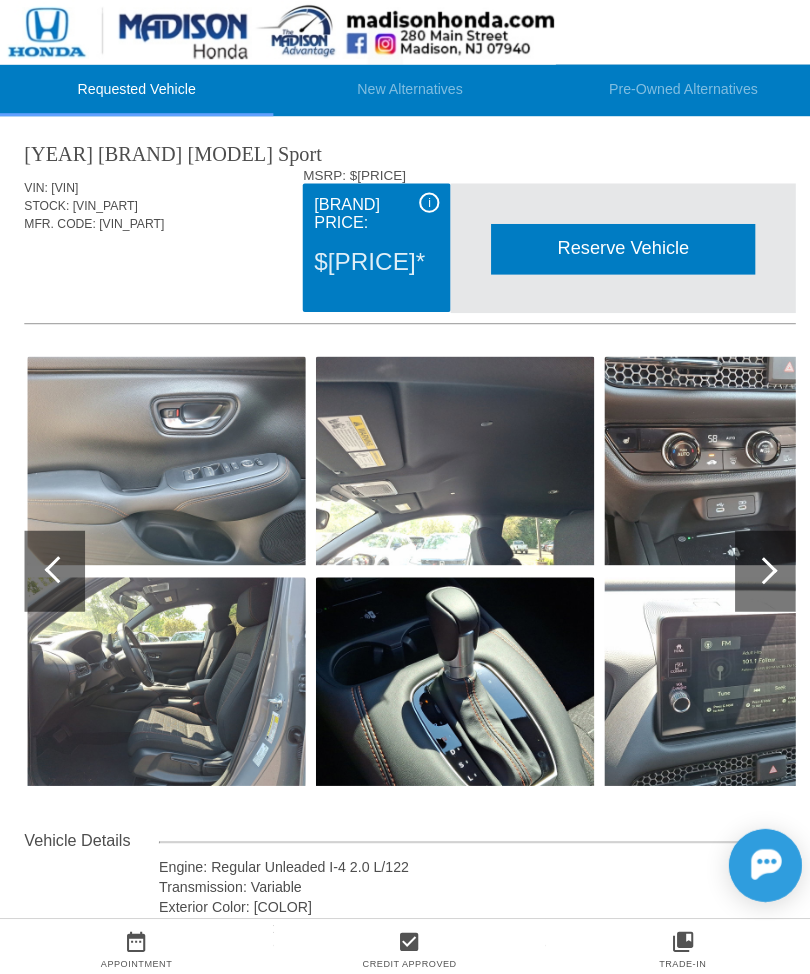 click at bounding box center (756, 564) 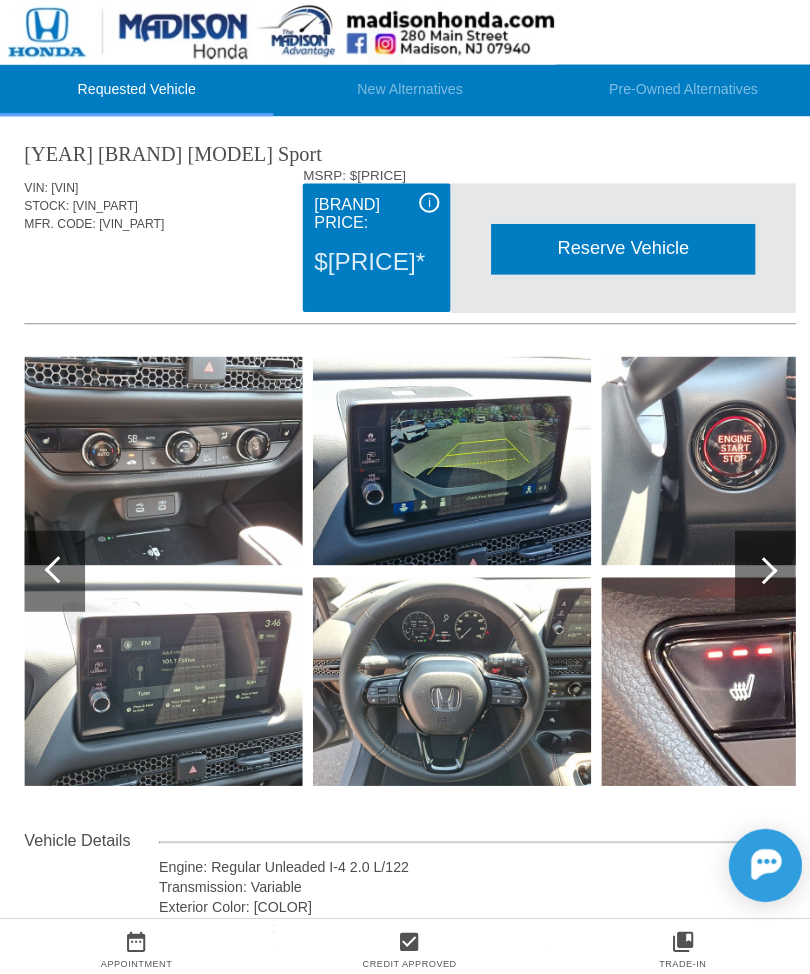 click at bounding box center (756, 564) 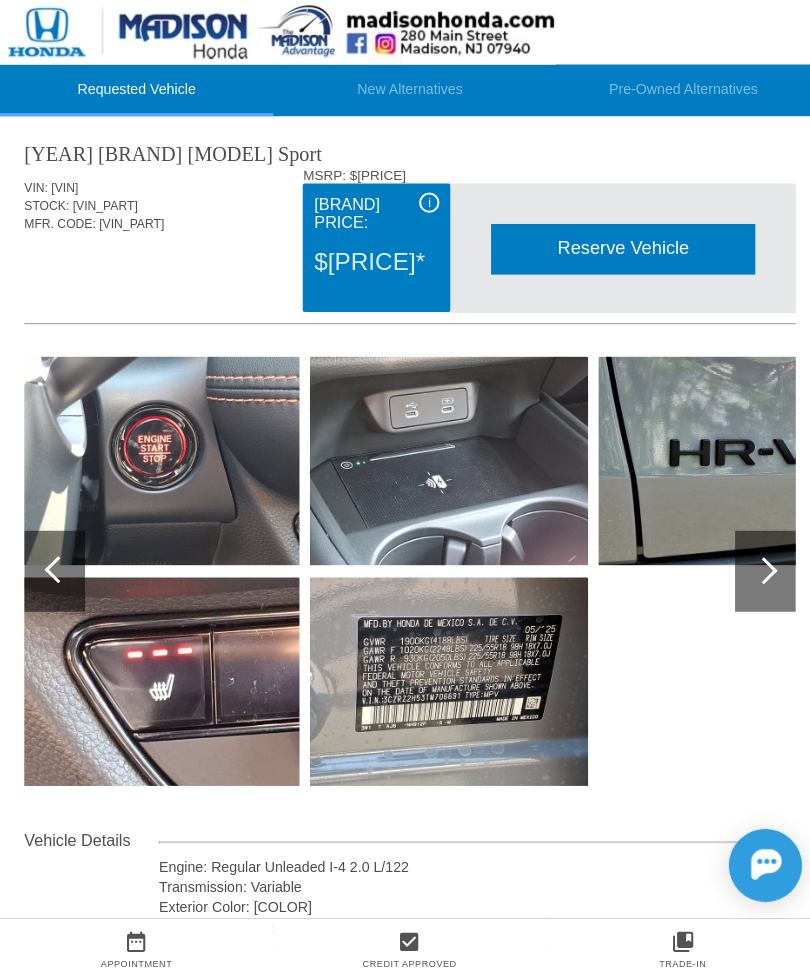 click at bounding box center [54, 564] 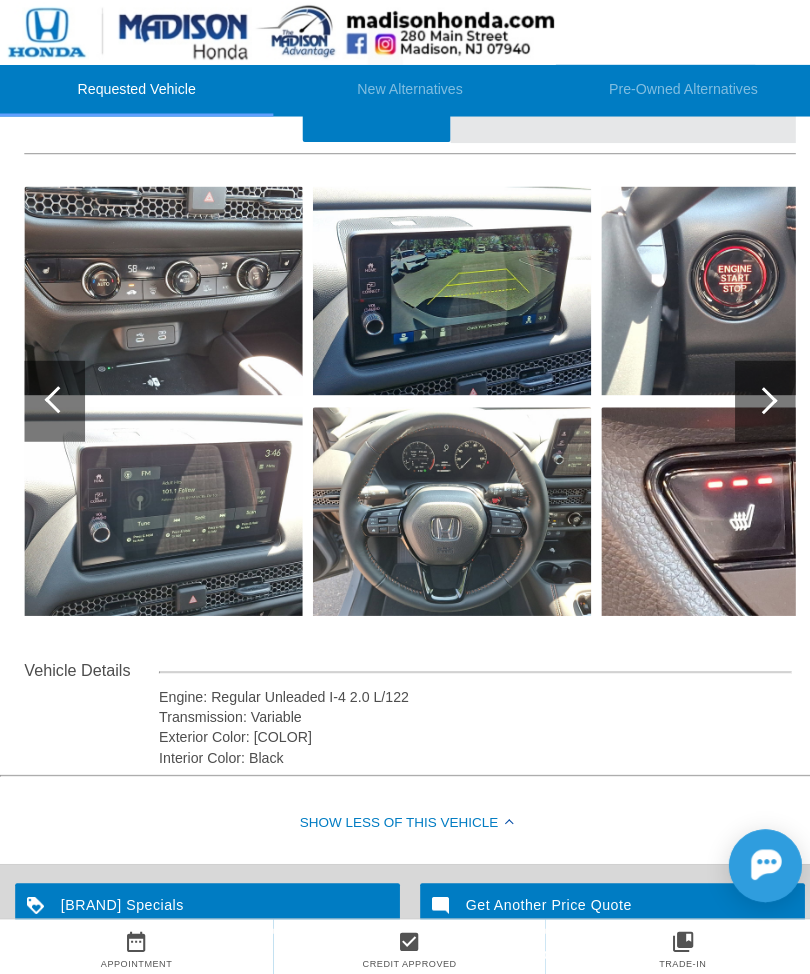 scroll, scrollTop: 185, scrollLeft: 0, axis: vertical 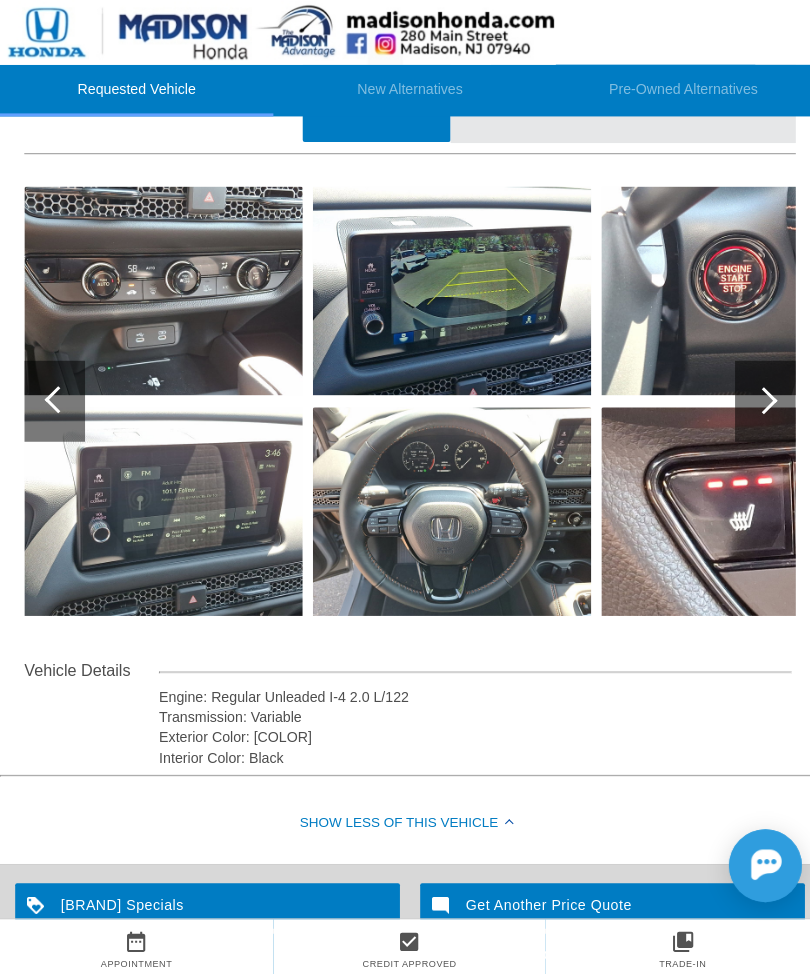 click at bounding box center (756, 396) 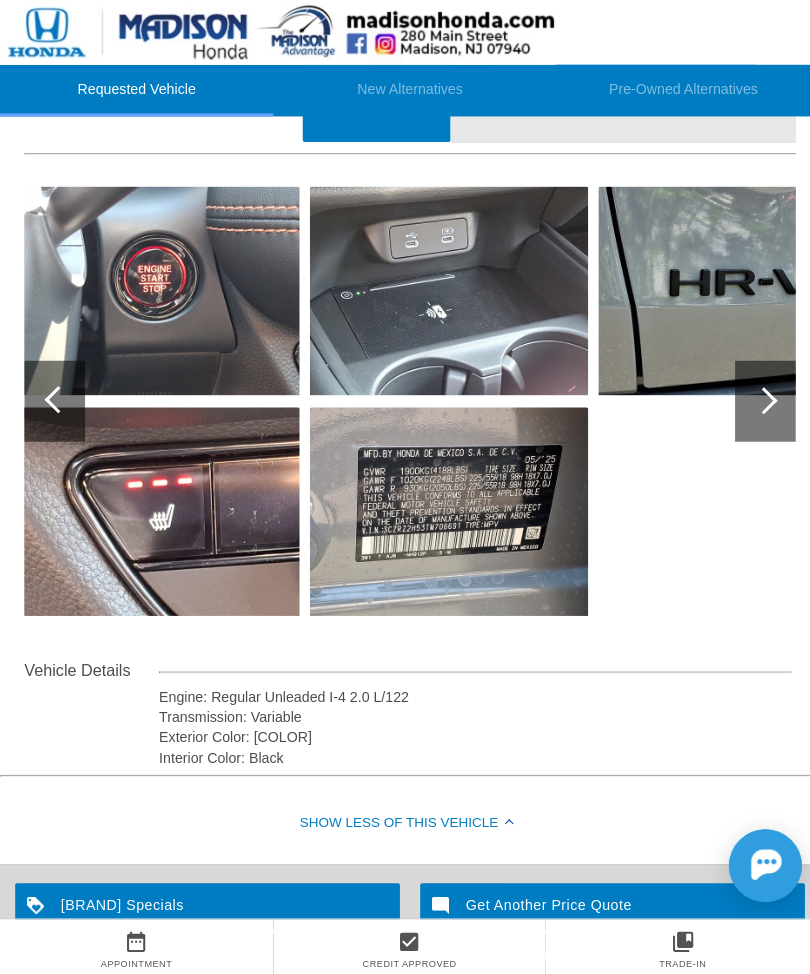 click at bounding box center [57, 394] 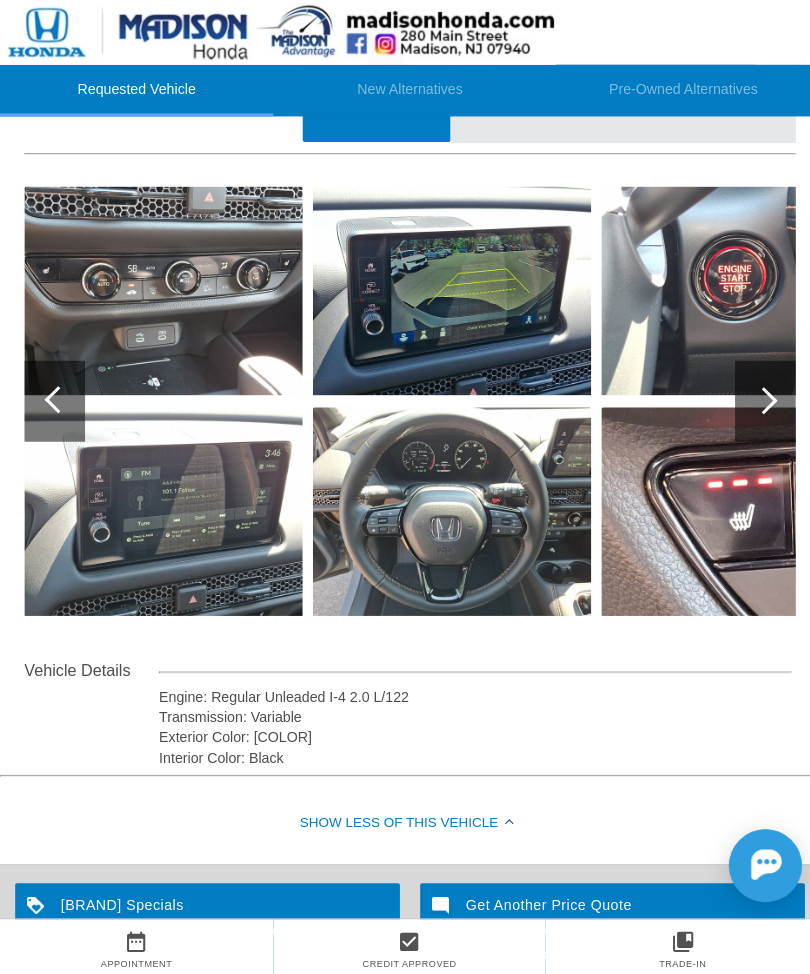 click at bounding box center (54, 396) 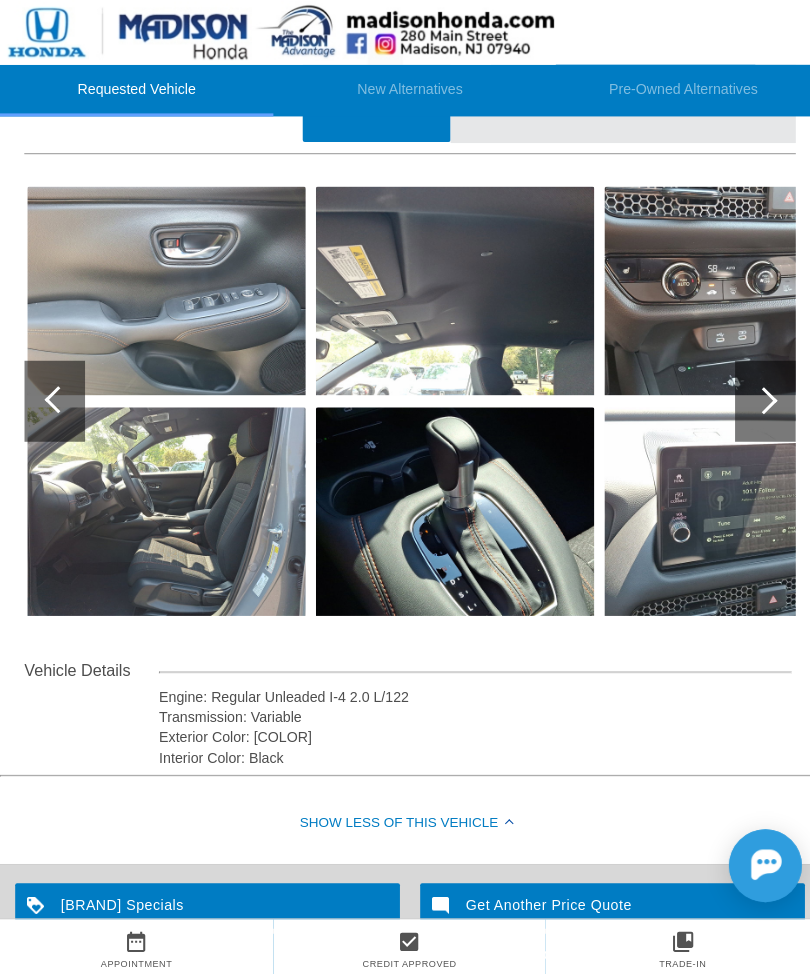 click at bounding box center (54, 396) 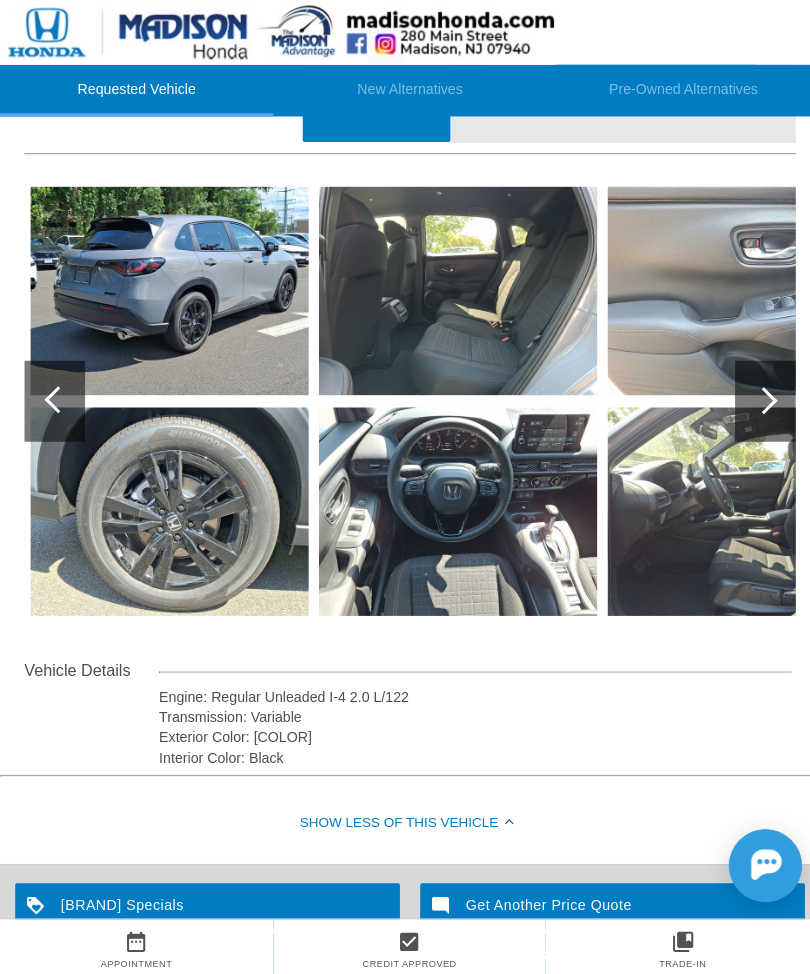 click at bounding box center (57, 394) 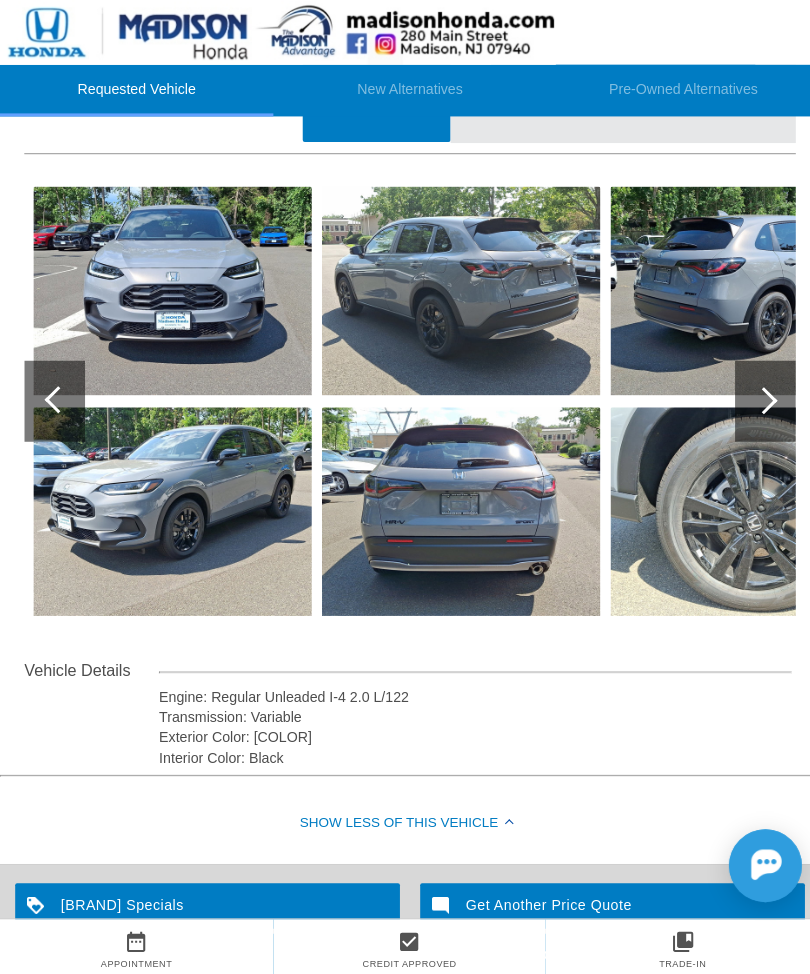 click at bounding box center [57, 394] 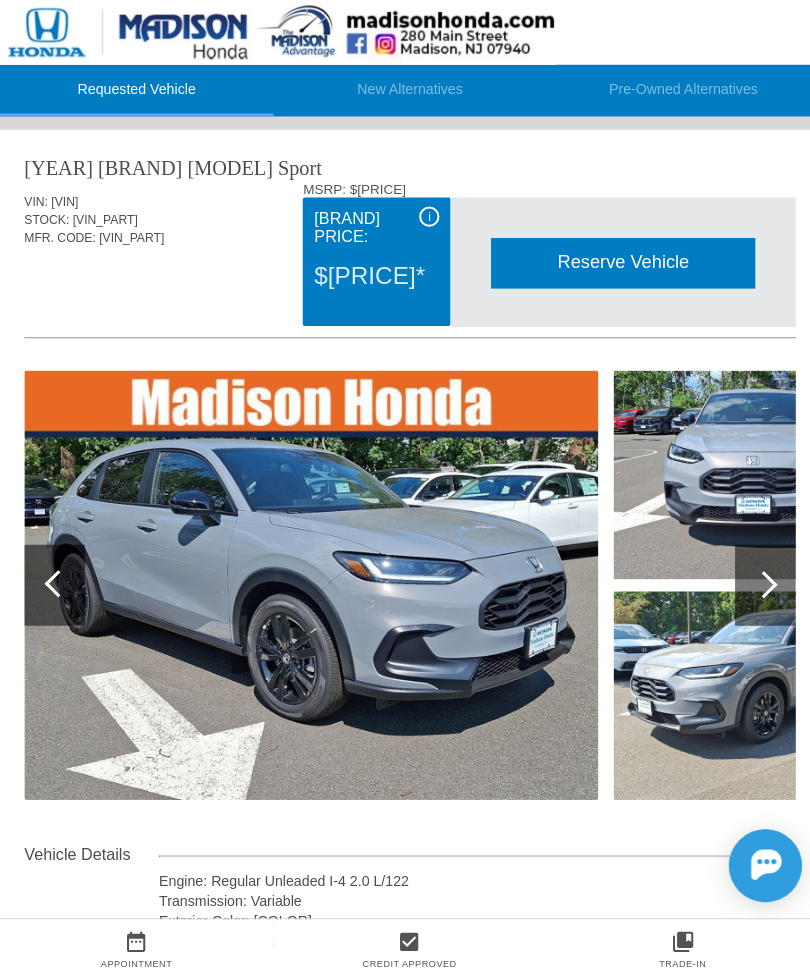 scroll, scrollTop: 41, scrollLeft: 0, axis: vertical 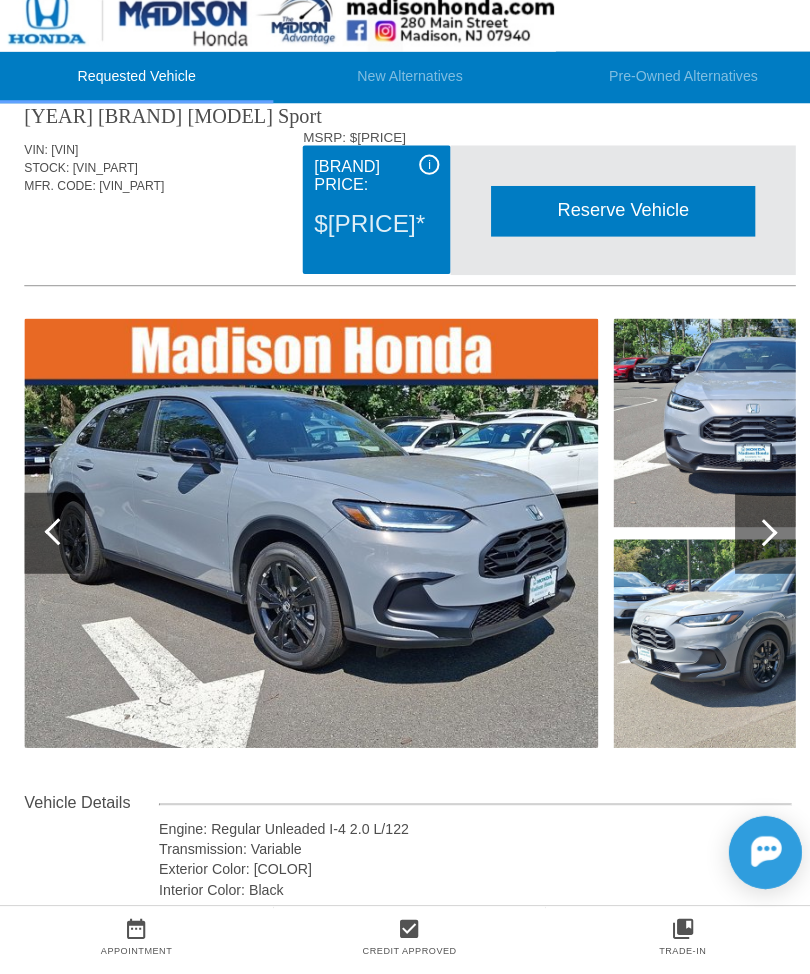 click on "New Alternatives" at bounding box center [405, 89] 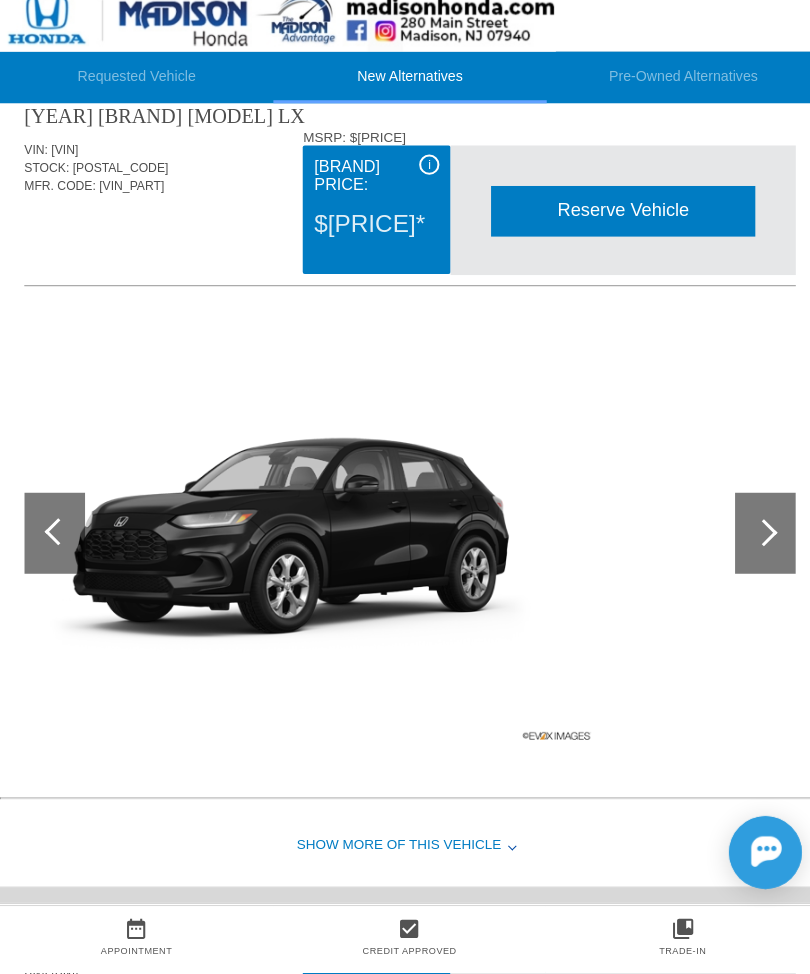 click at bounding box center (754, 539) 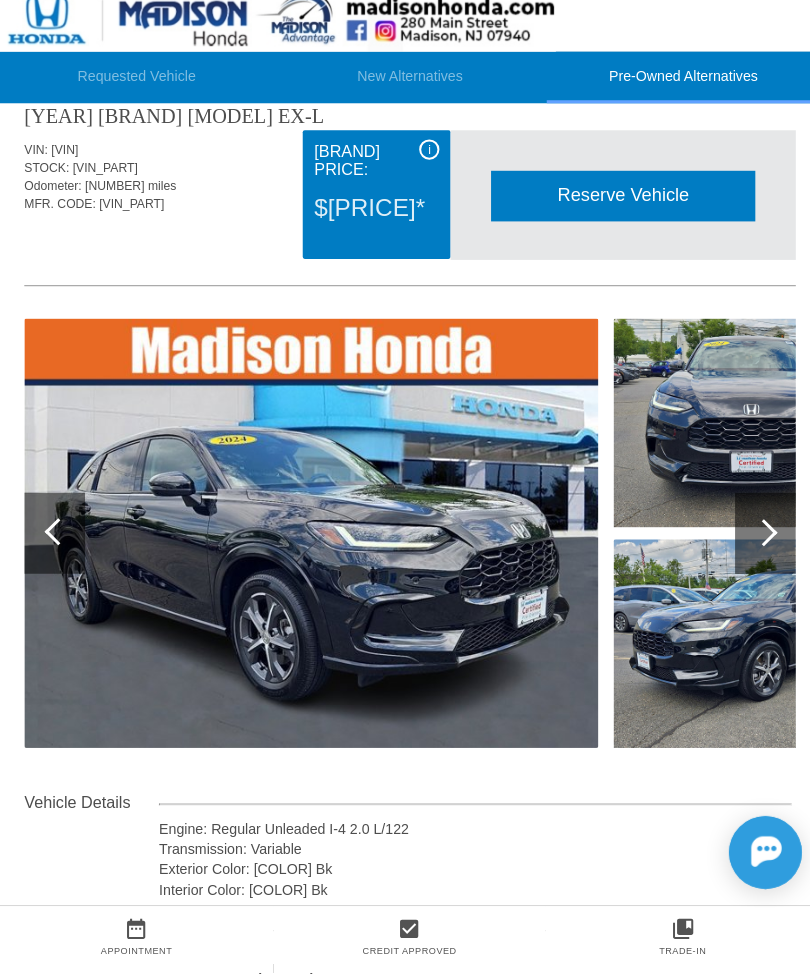 click at bounding box center [754, 539] 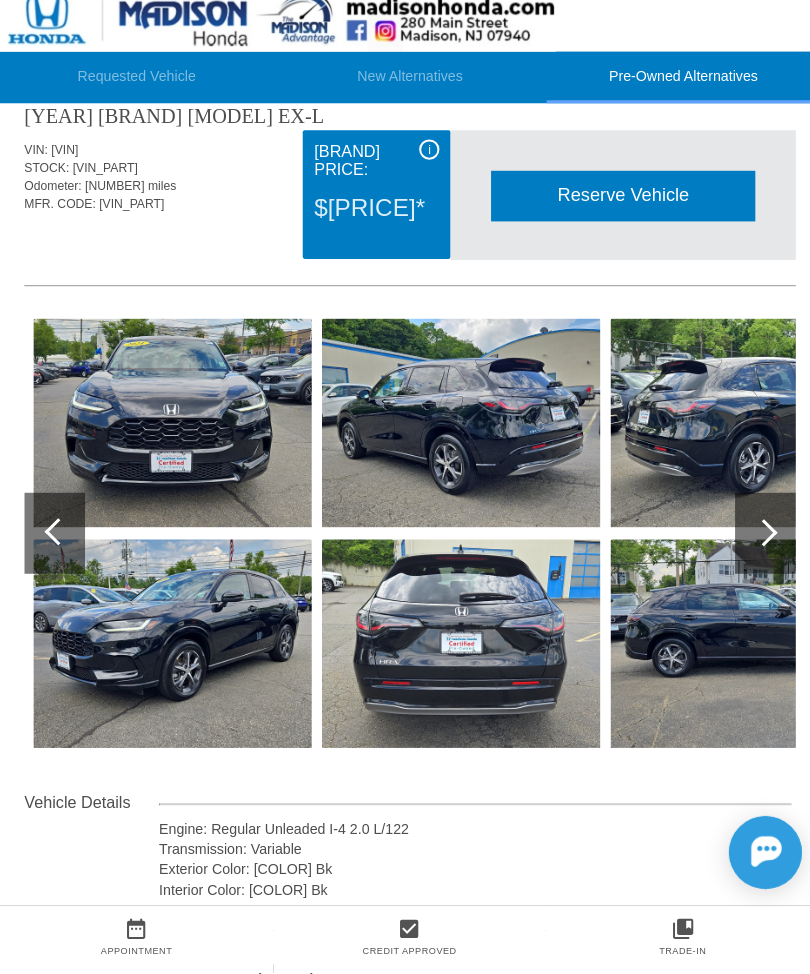 click at bounding box center [756, 540] 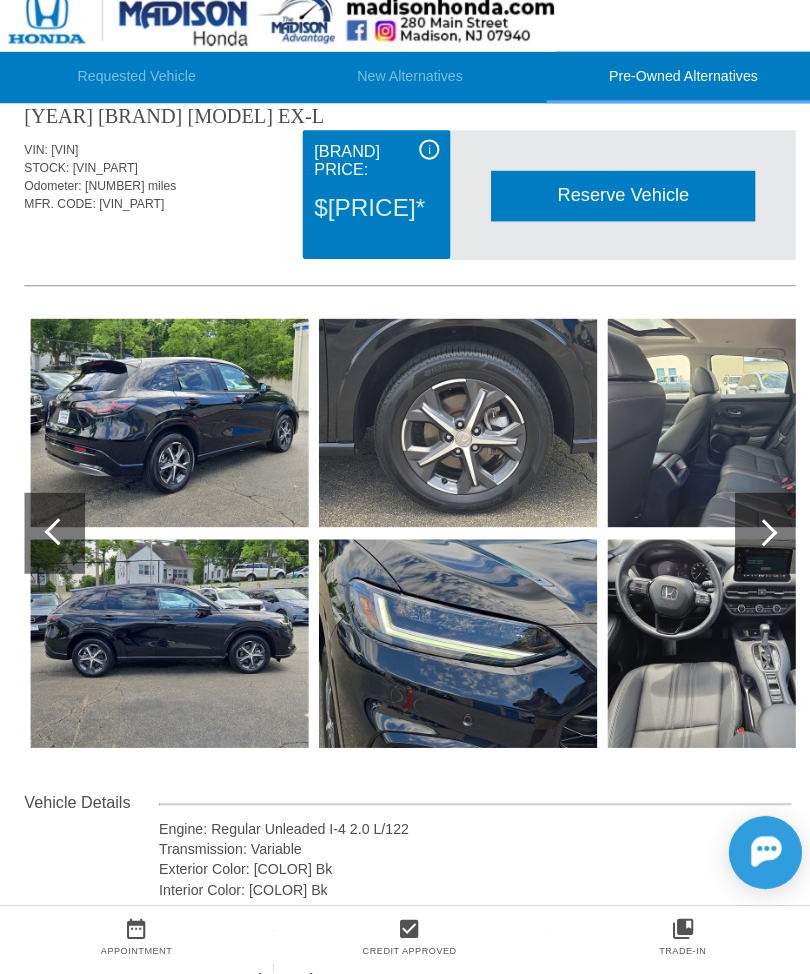 click at bounding box center [754, 539] 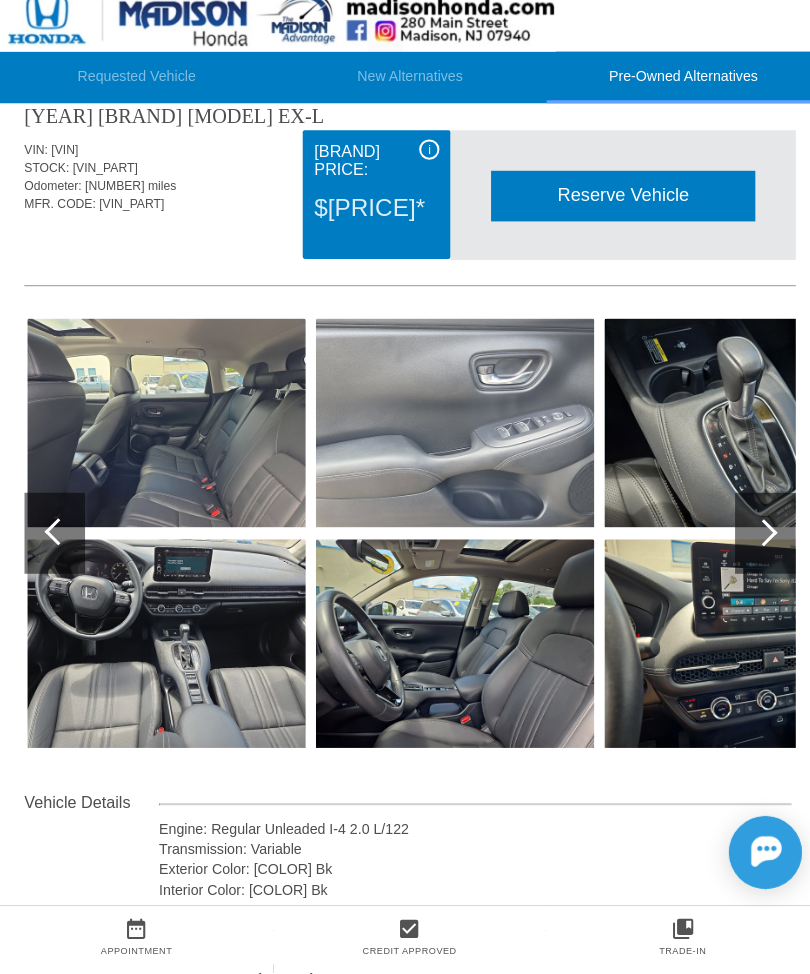 click at bounding box center [754, 539] 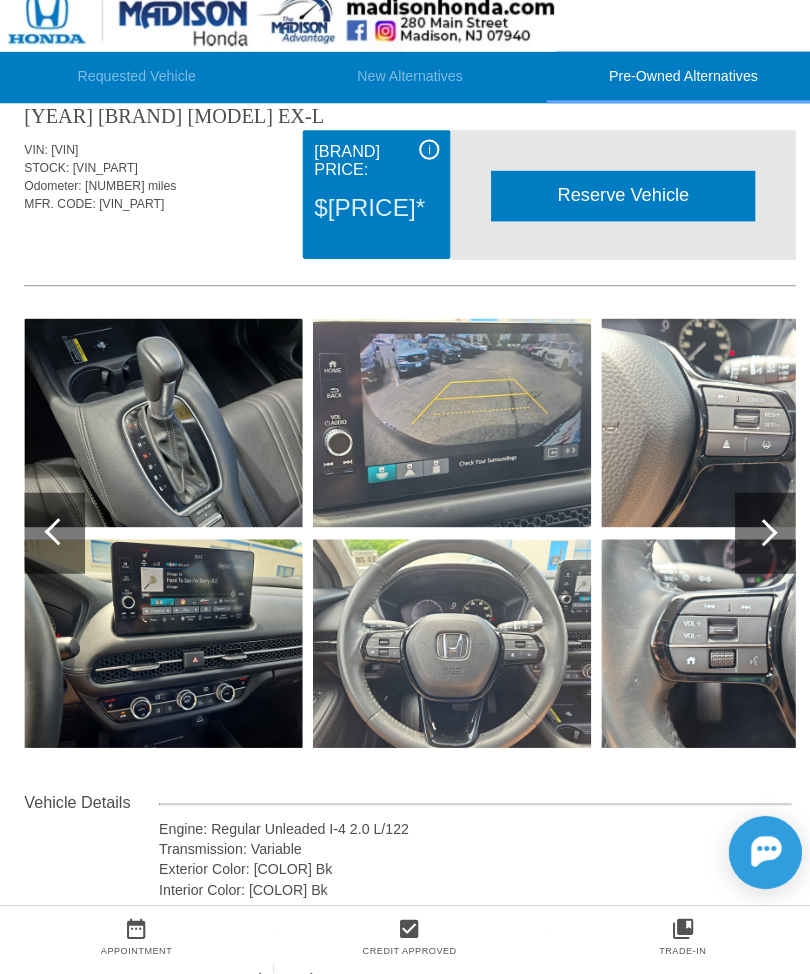 click at bounding box center [754, 539] 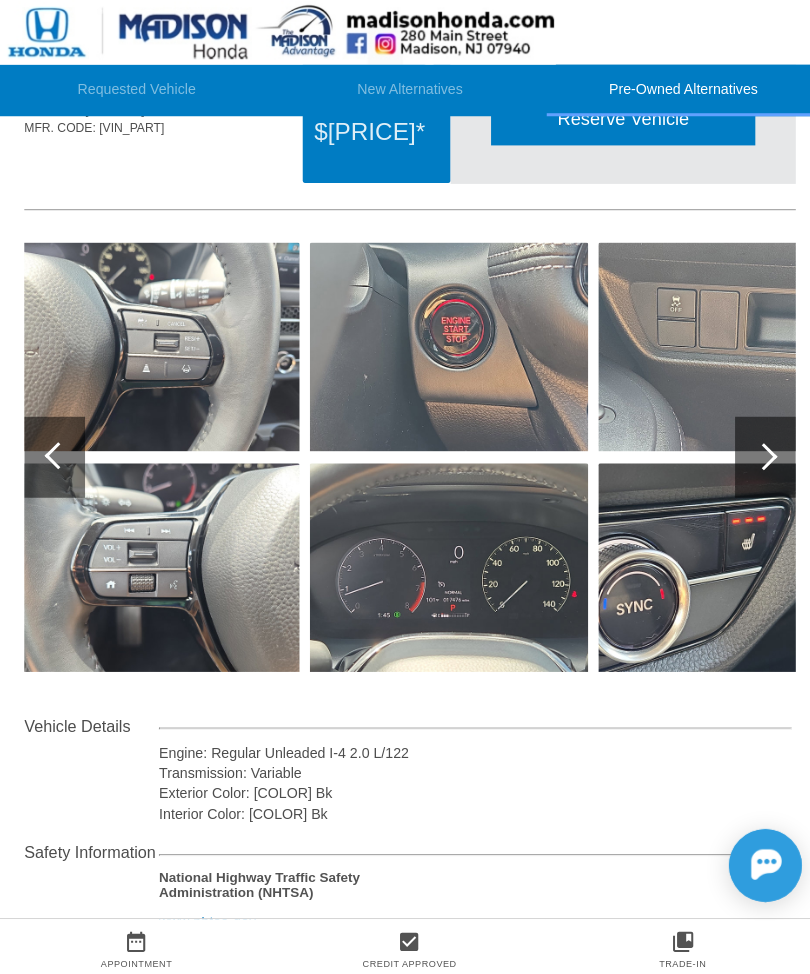 scroll, scrollTop: 0, scrollLeft: 0, axis: both 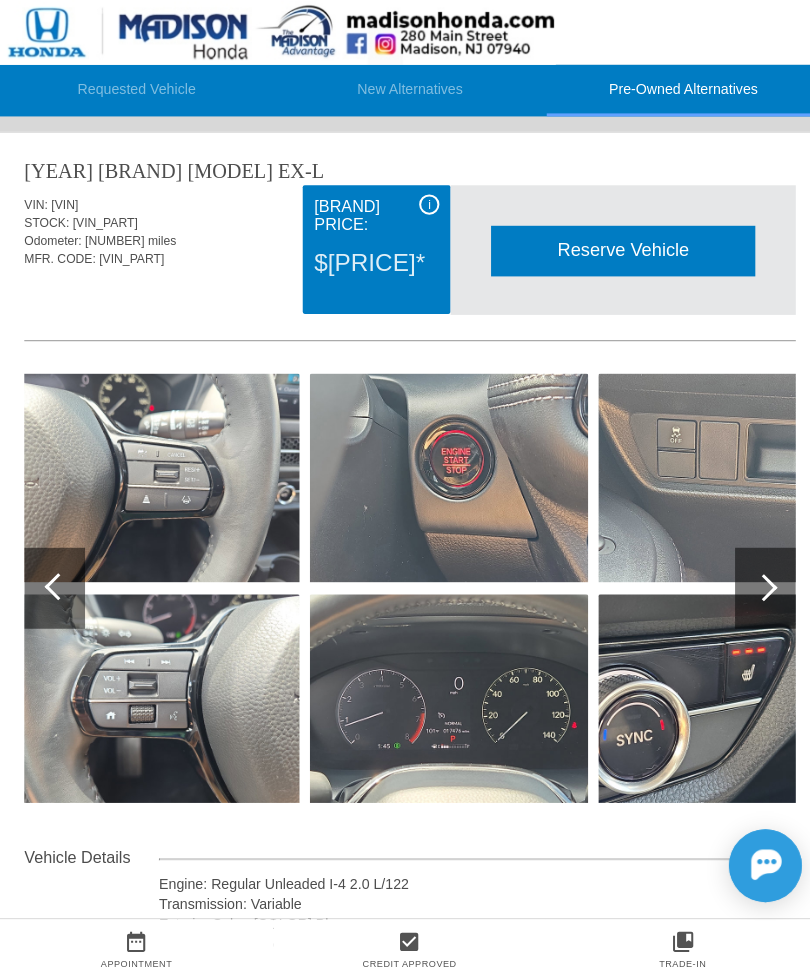 click at bounding box center (756, 581) 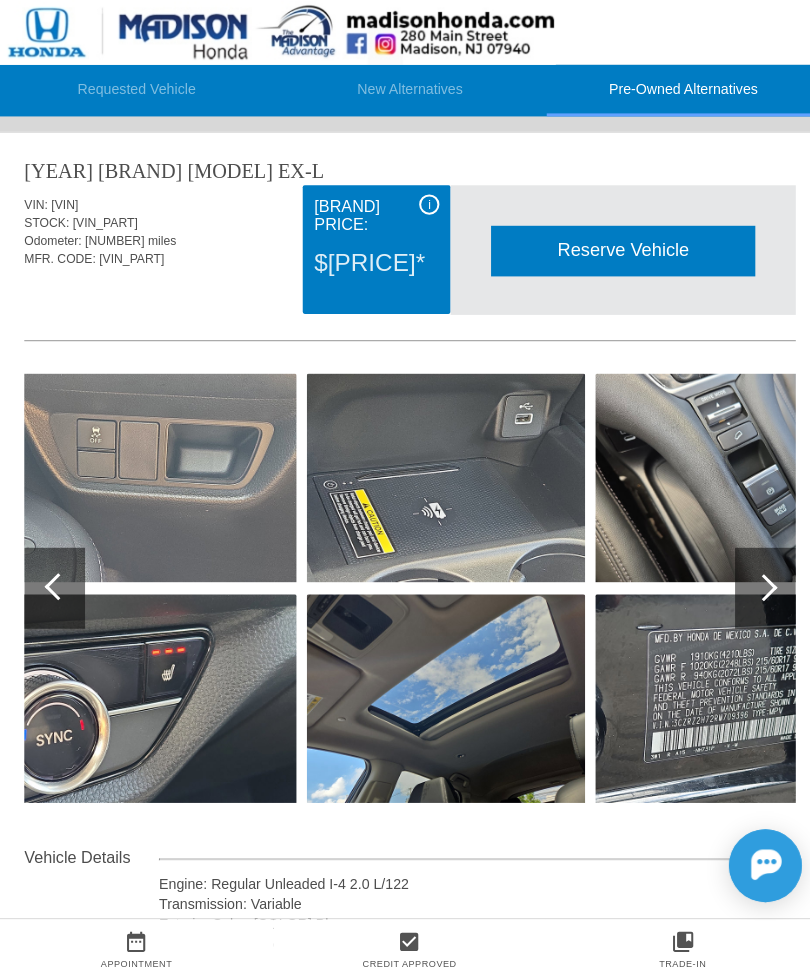 click on "Requested Vehicle" at bounding box center [135, 89] 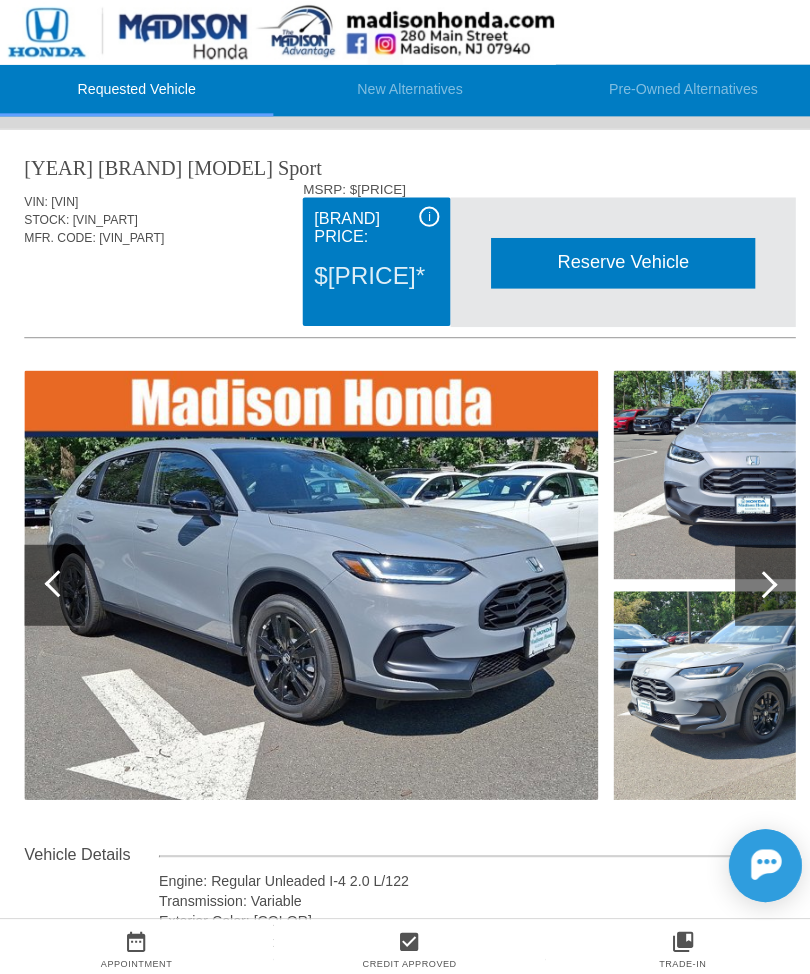 scroll, scrollTop: 0, scrollLeft: 0, axis: both 